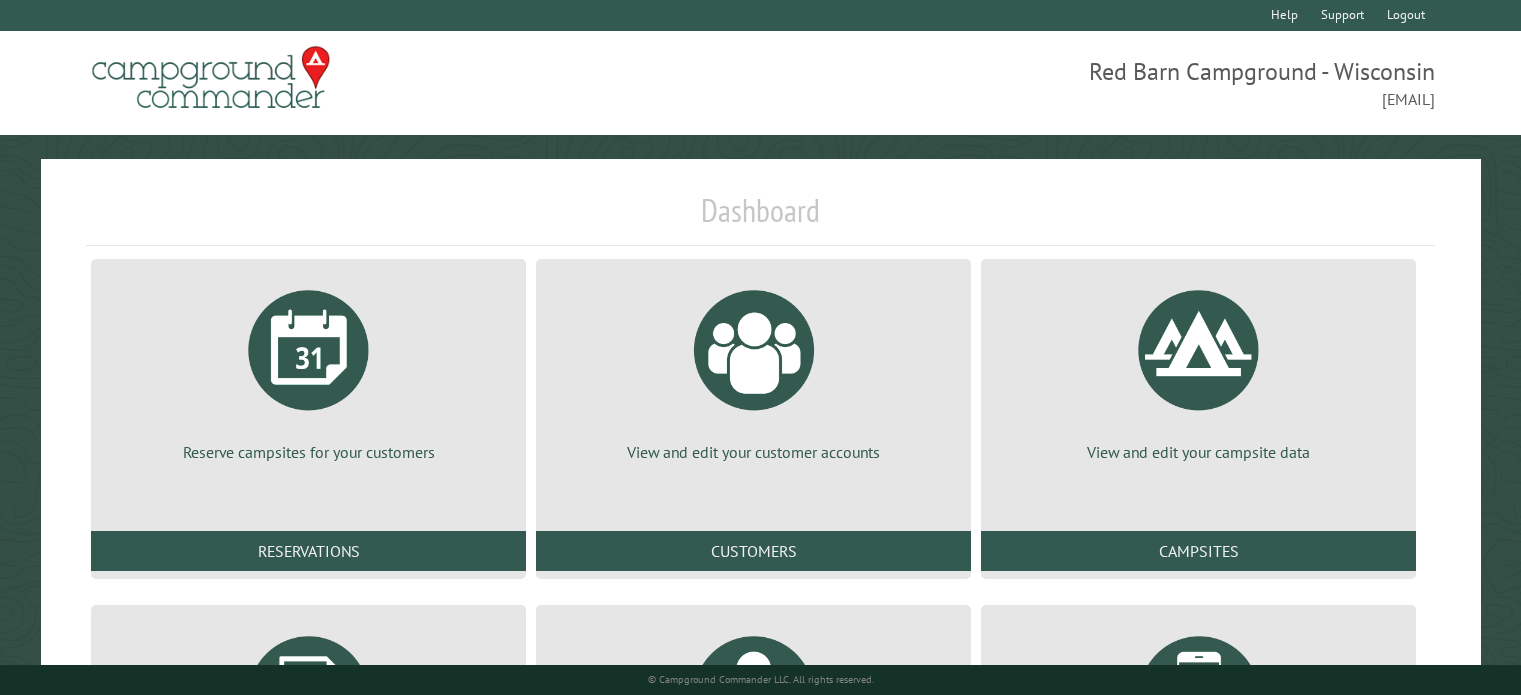 scroll, scrollTop: 0, scrollLeft: 0, axis: both 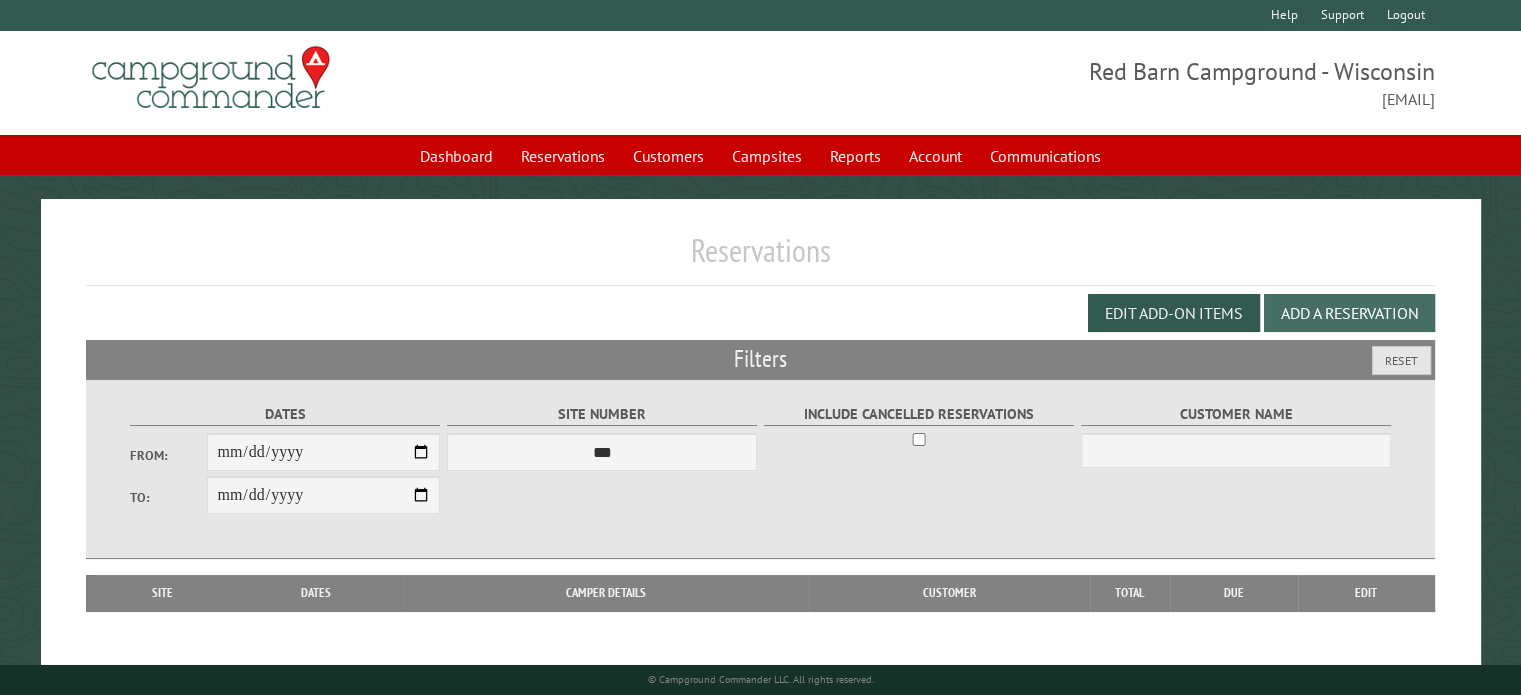 click on "Add a Reservation" at bounding box center [1349, 313] 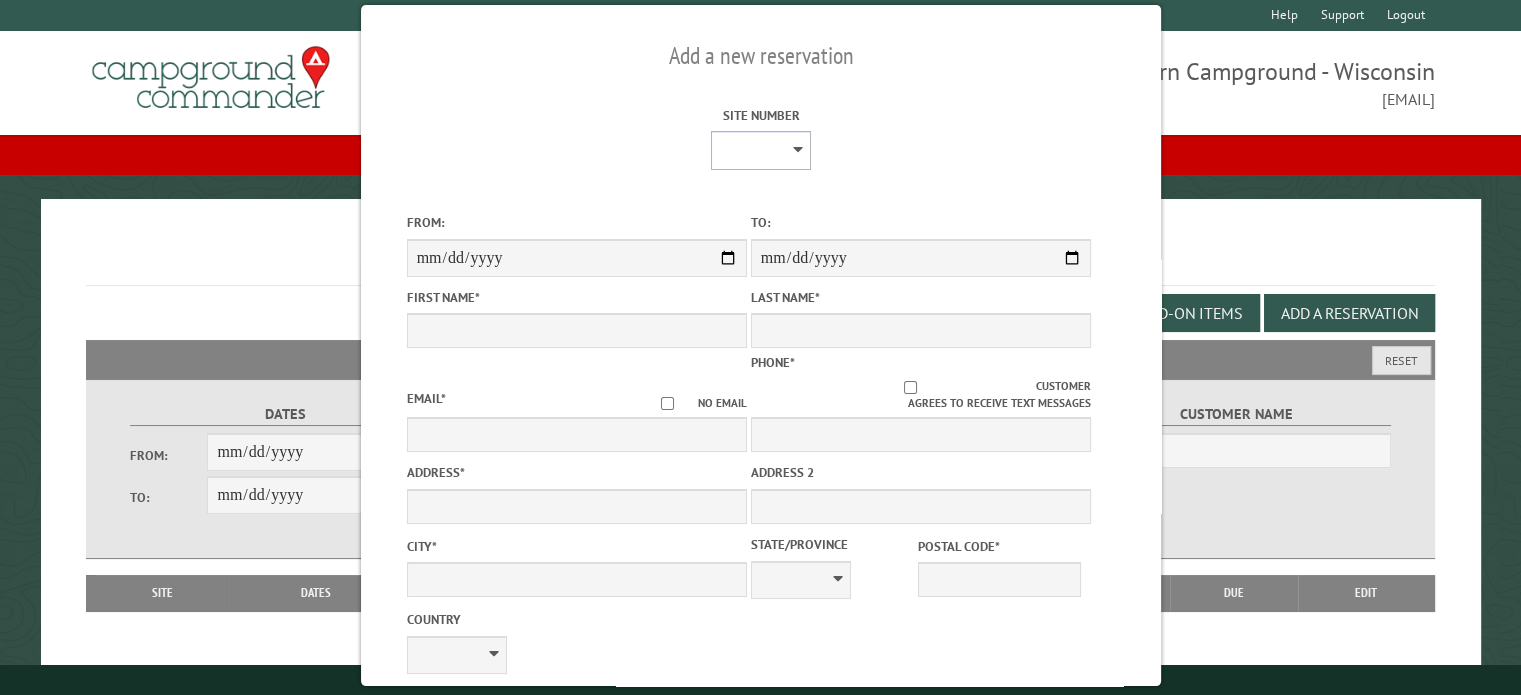 click on "* * * * * * * * ** ** ** ** ** ** ** ** ** ** ** ** ** ** ** ** ** *** *** *** *** *** *** *** *** *** *** *** *** *** *** *** *** *** *** *** *** *** *** *** *** *** *** *** *** *** *** *** *** *** *** *** *** * * * * * * ***** ** ** ** ****" at bounding box center (761, 150) 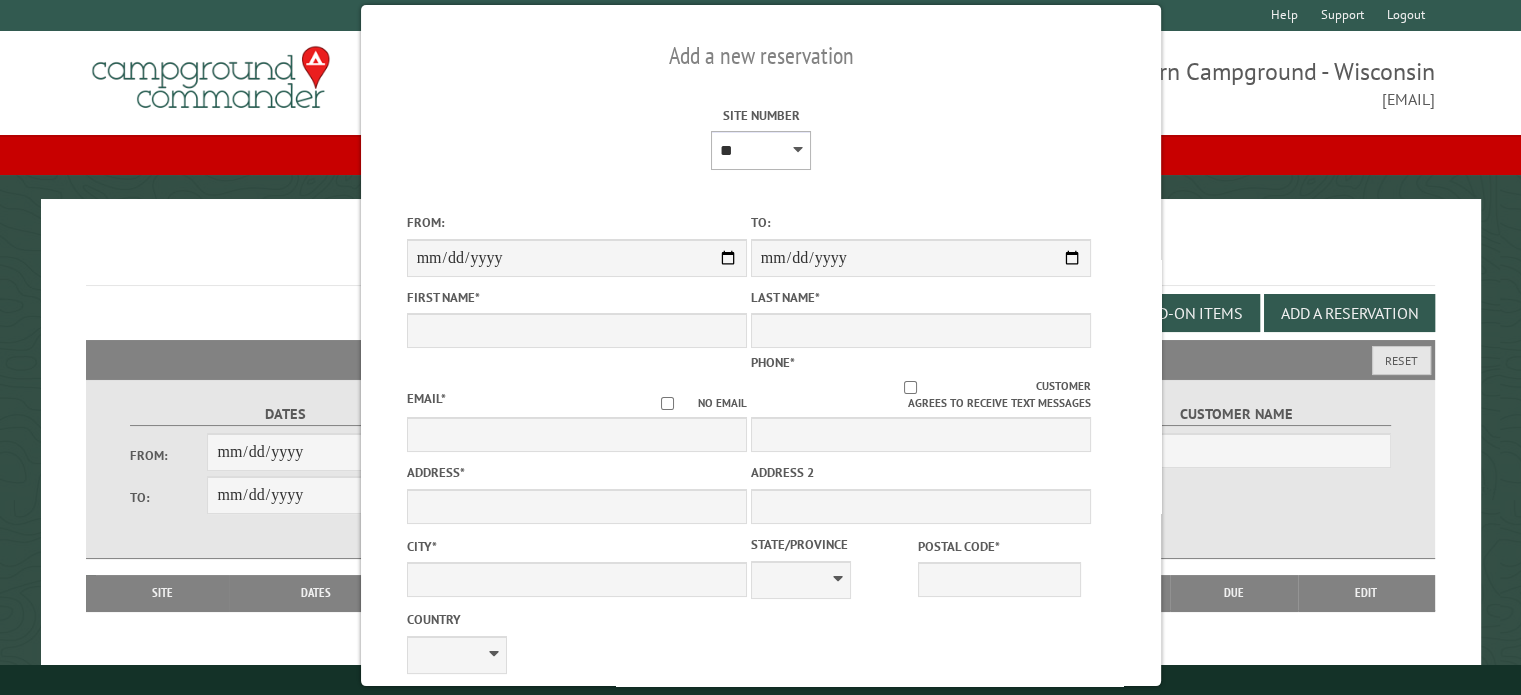 click on "* * * * * * * * ** ** ** ** ** ** ** ** ** ** ** ** ** ** ** ** ** *** *** *** *** *** *** *** *** *** *** *** *** *** *** *** *** *** *** *** *** *** *** *** *** *** *** *** *** *** *** *** *** *** *** *** *** * * * * * * ***** ** ** ** ****" at bounding box center (761, 150) 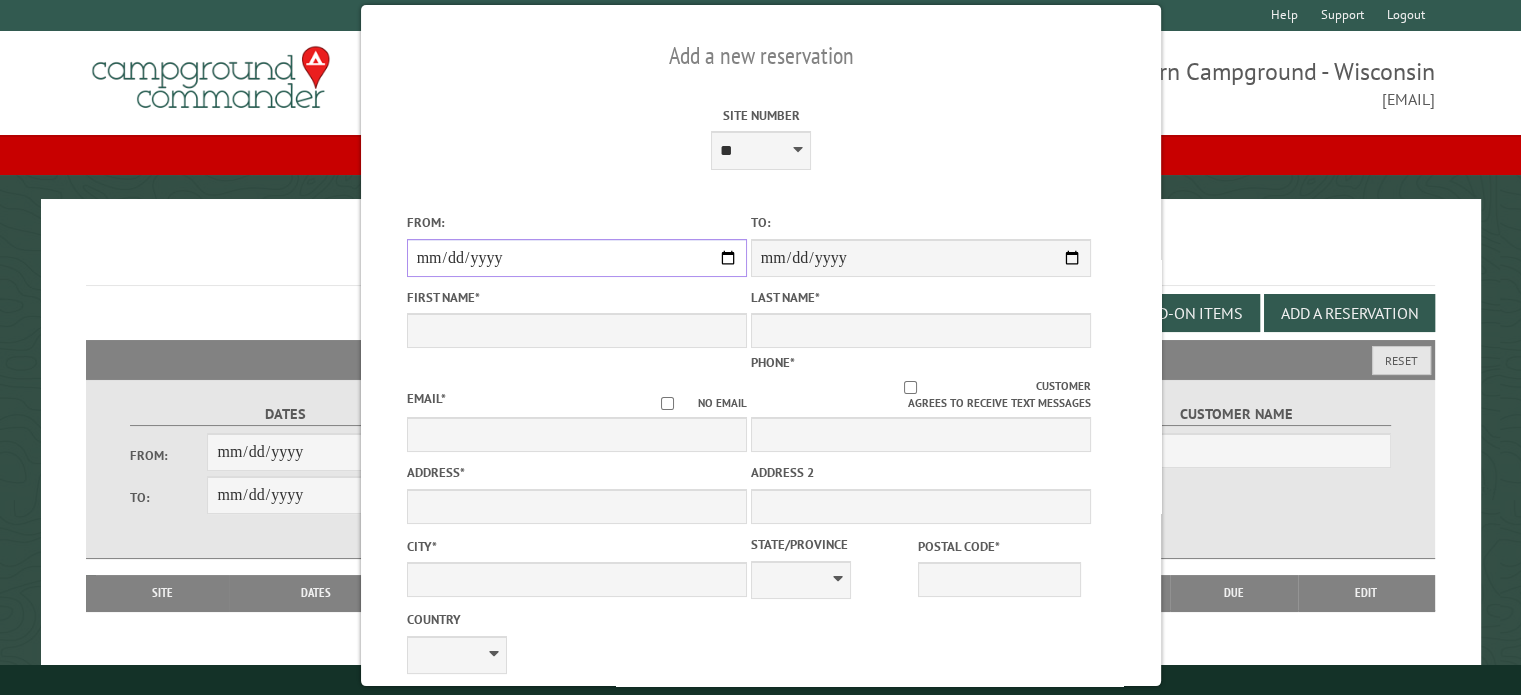 click on "From:" at bounding box center (576, 258) 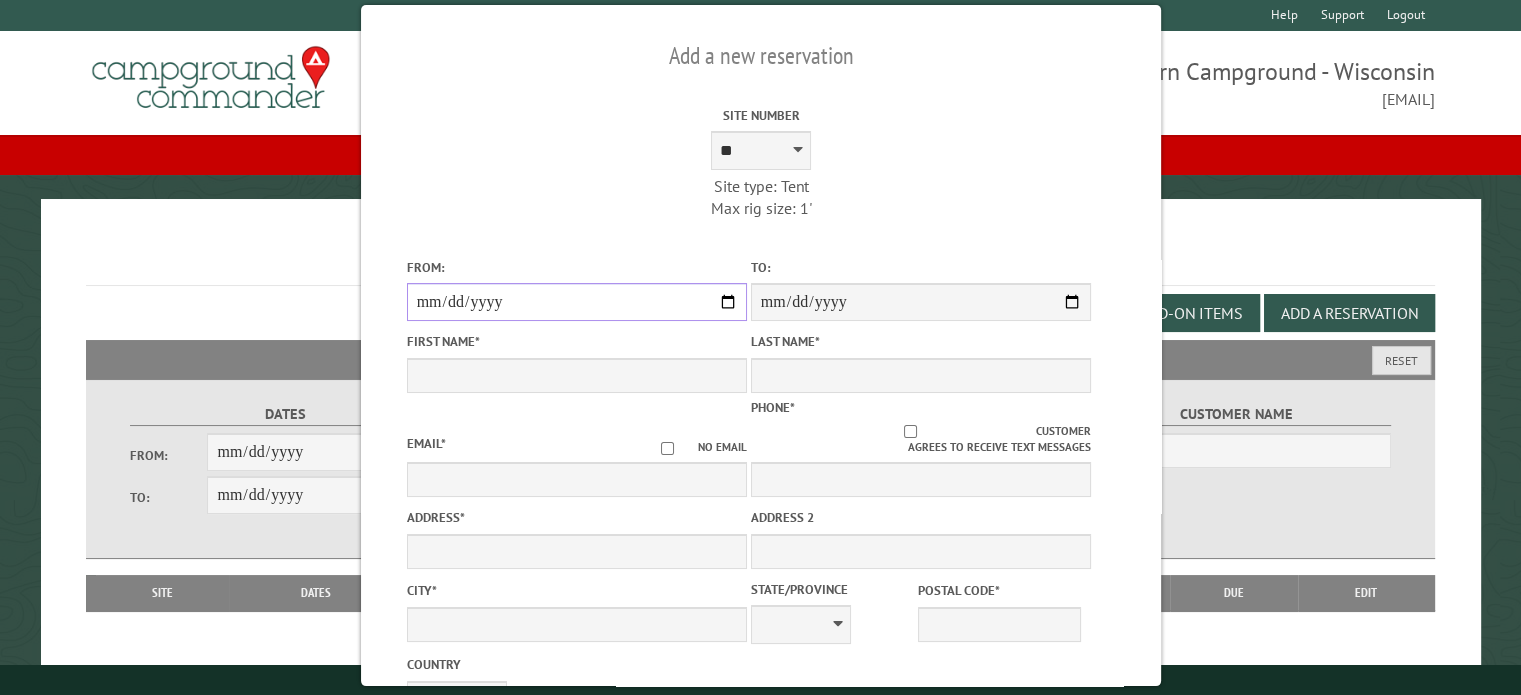 click on "**********" at bounding box center [576, 302] 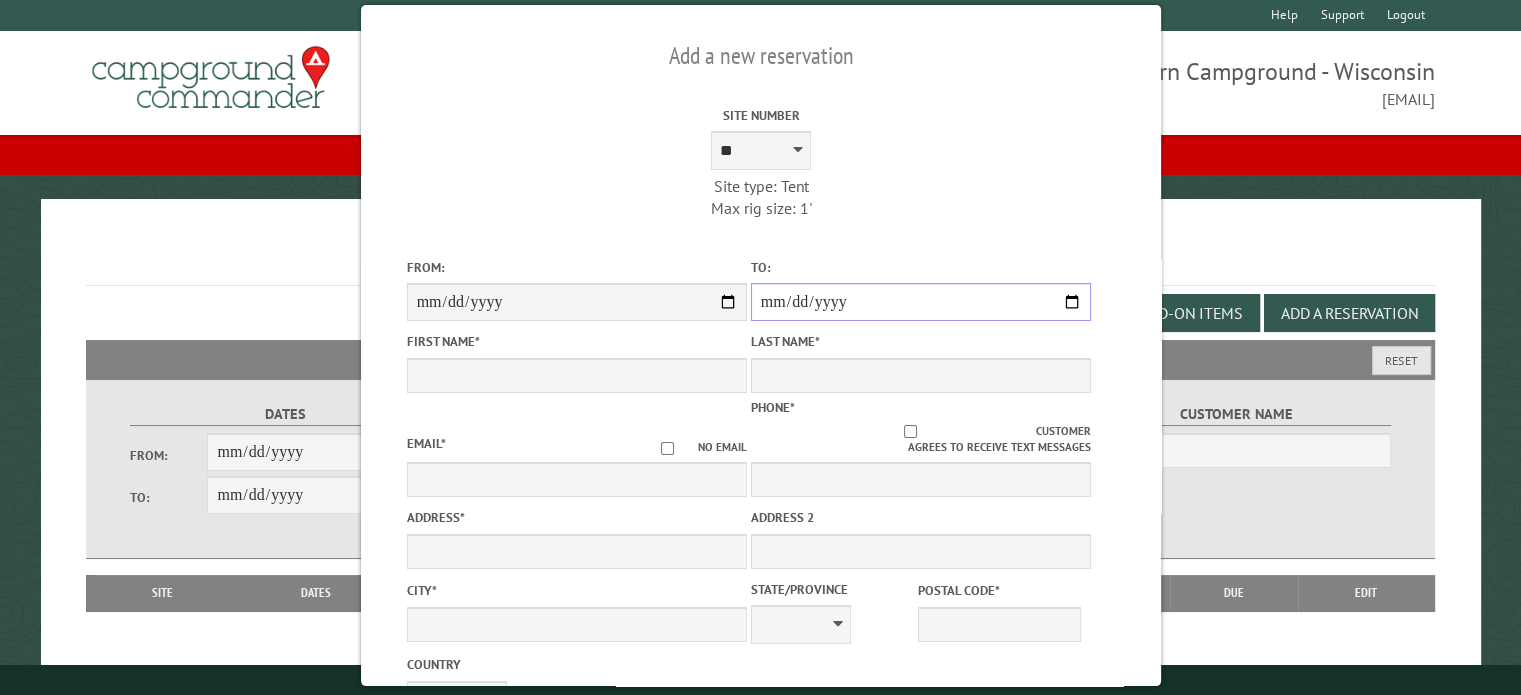 click on "**********" at bounding box center (920, 302) 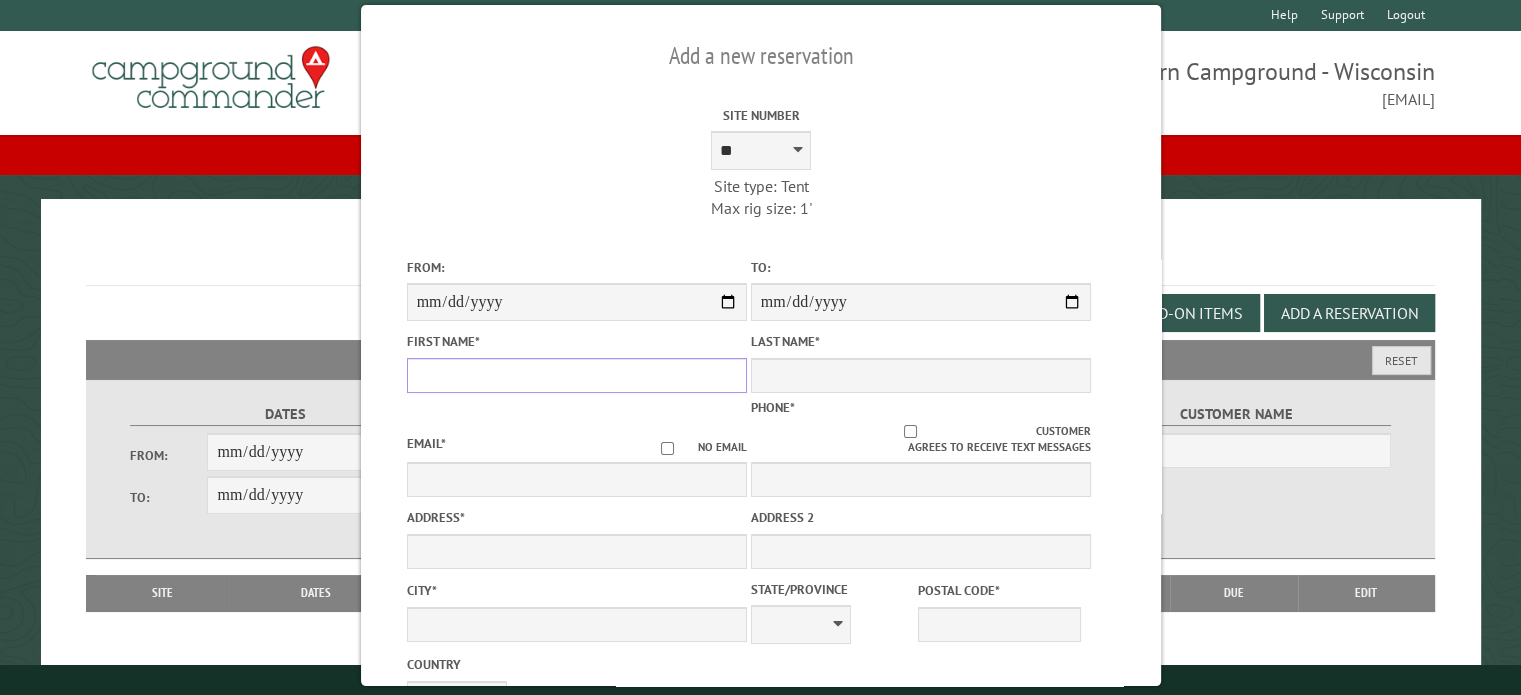 click on "First Name *" at bounding box center (576, 375) 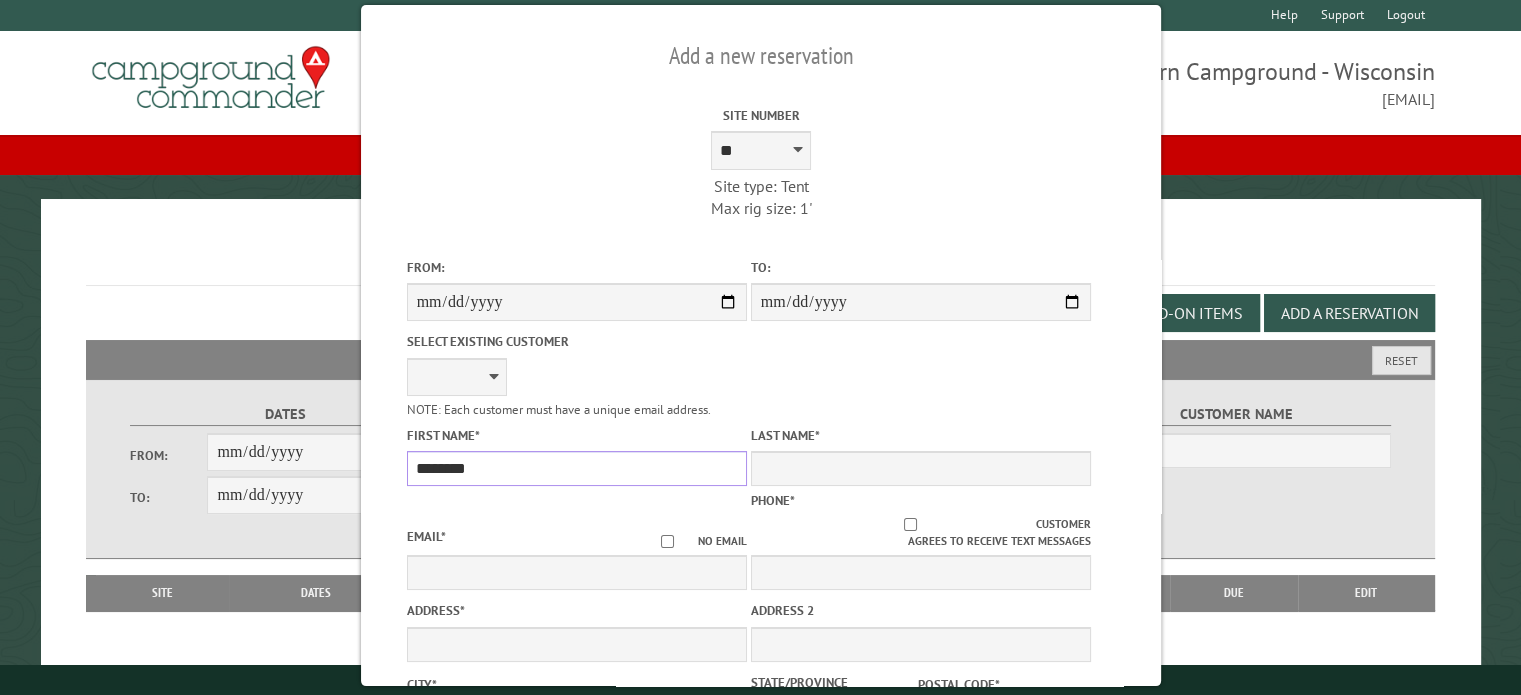 type on "********" 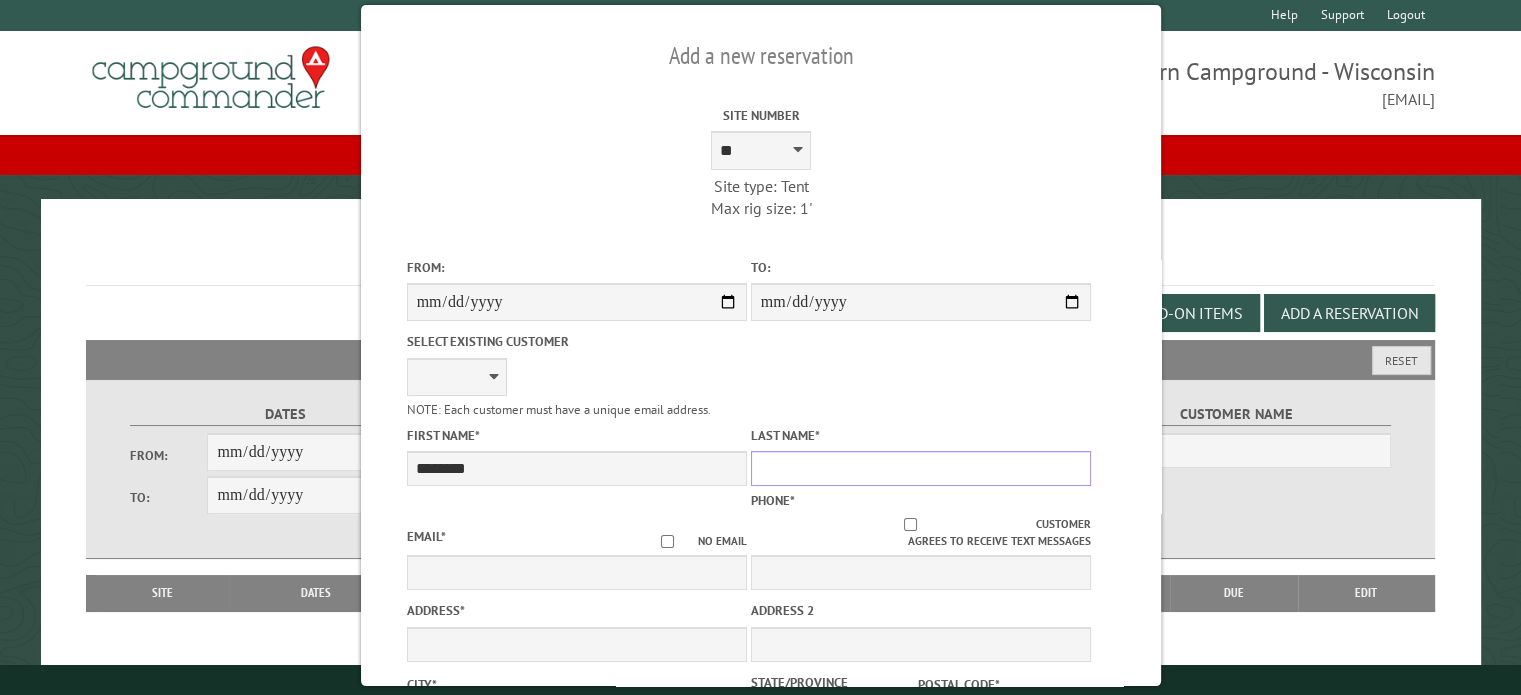 click on "Last Name *" at bounding box center [920, 468] 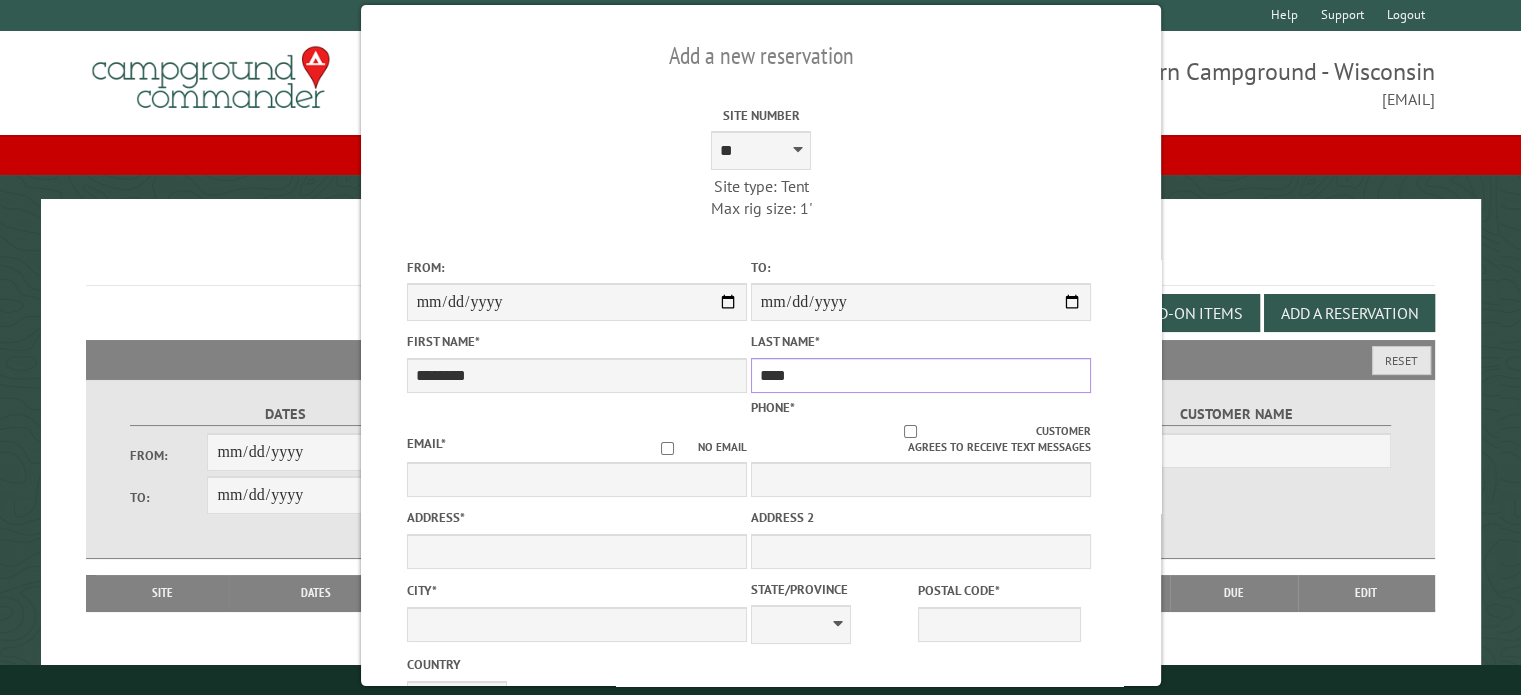 type on "****" 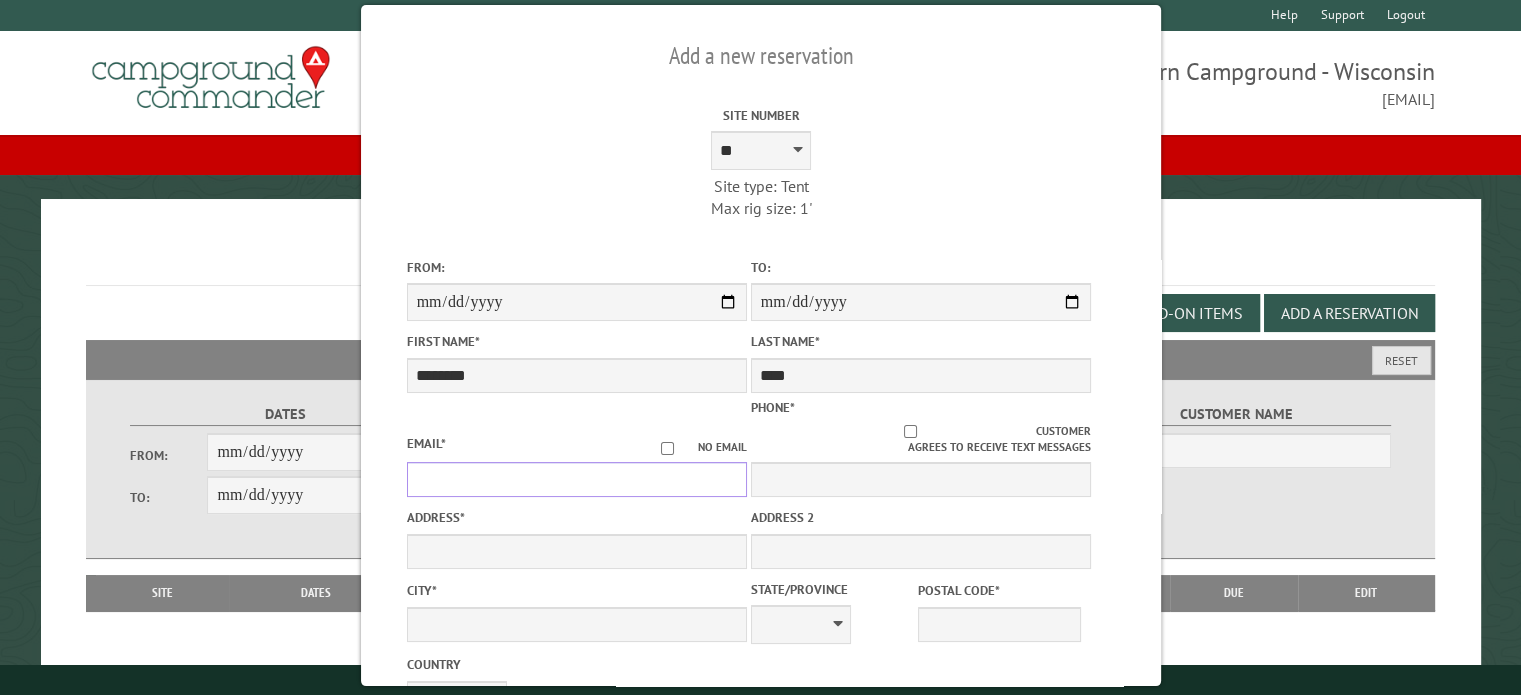 click on "Email *" at bounding box center [576, 479] 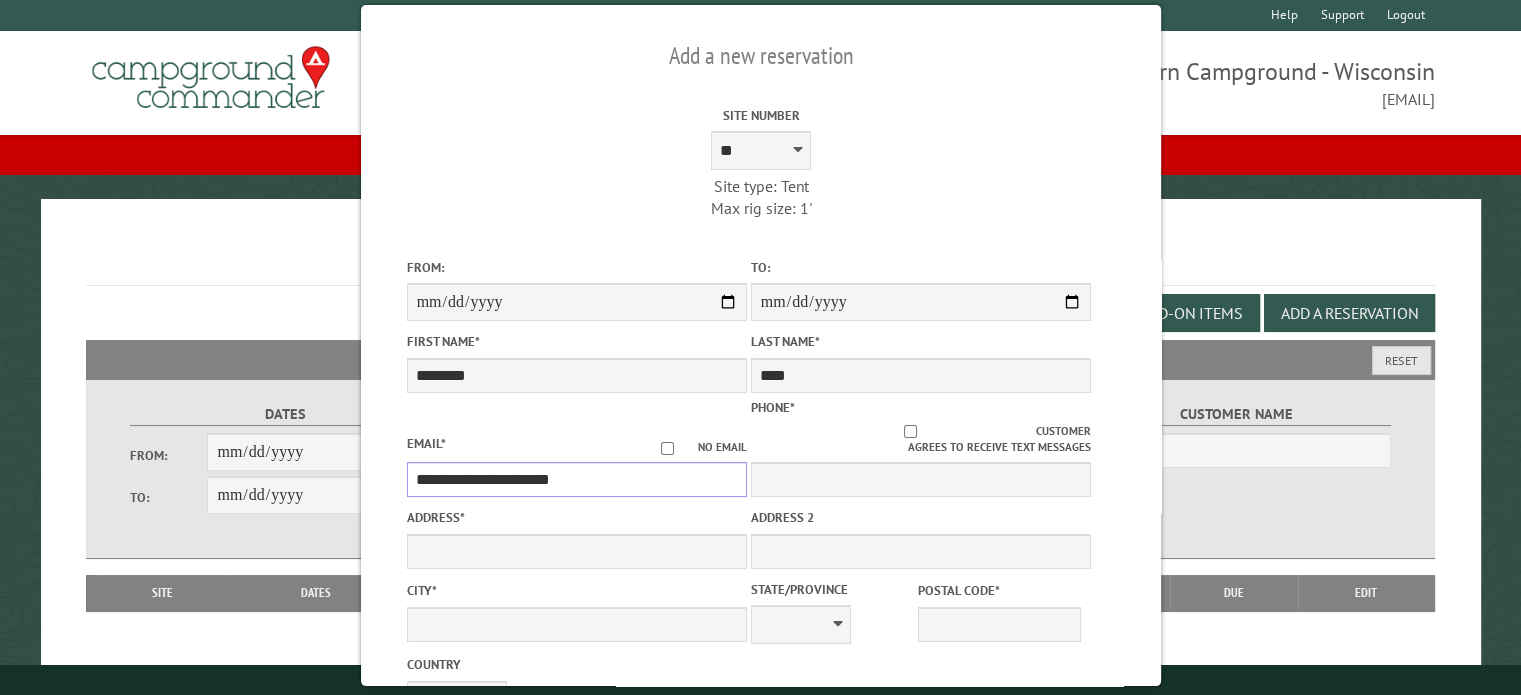 type on "**********" 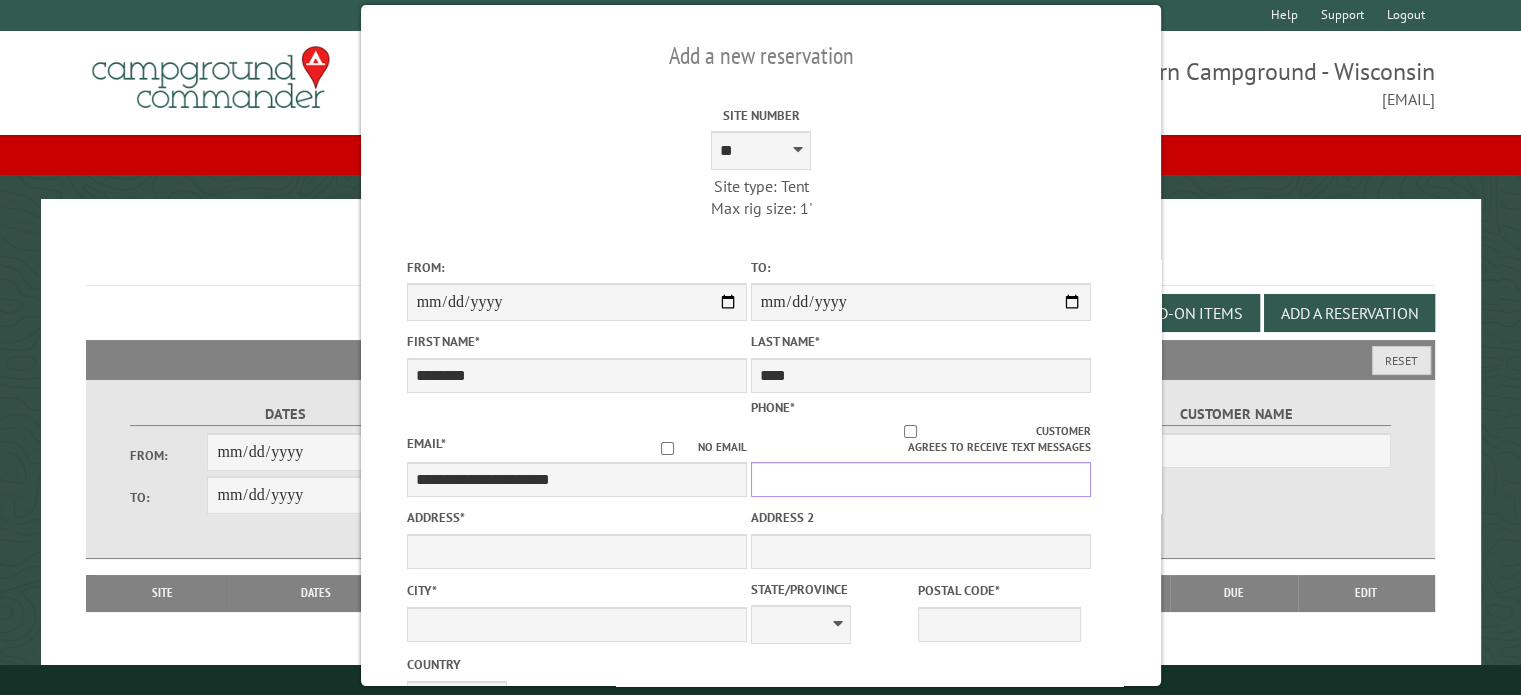 click on "Phone *" at bounding box center (920, 479) 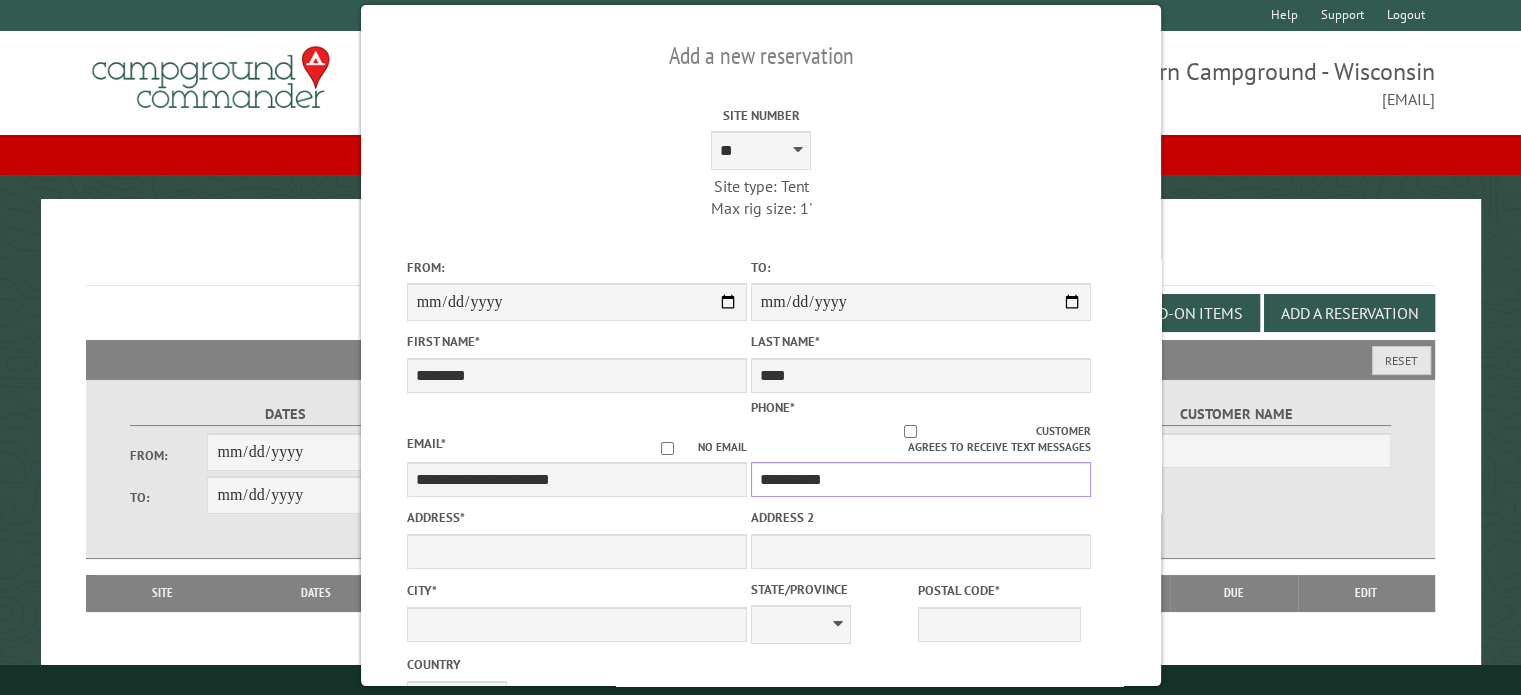type on "**********" 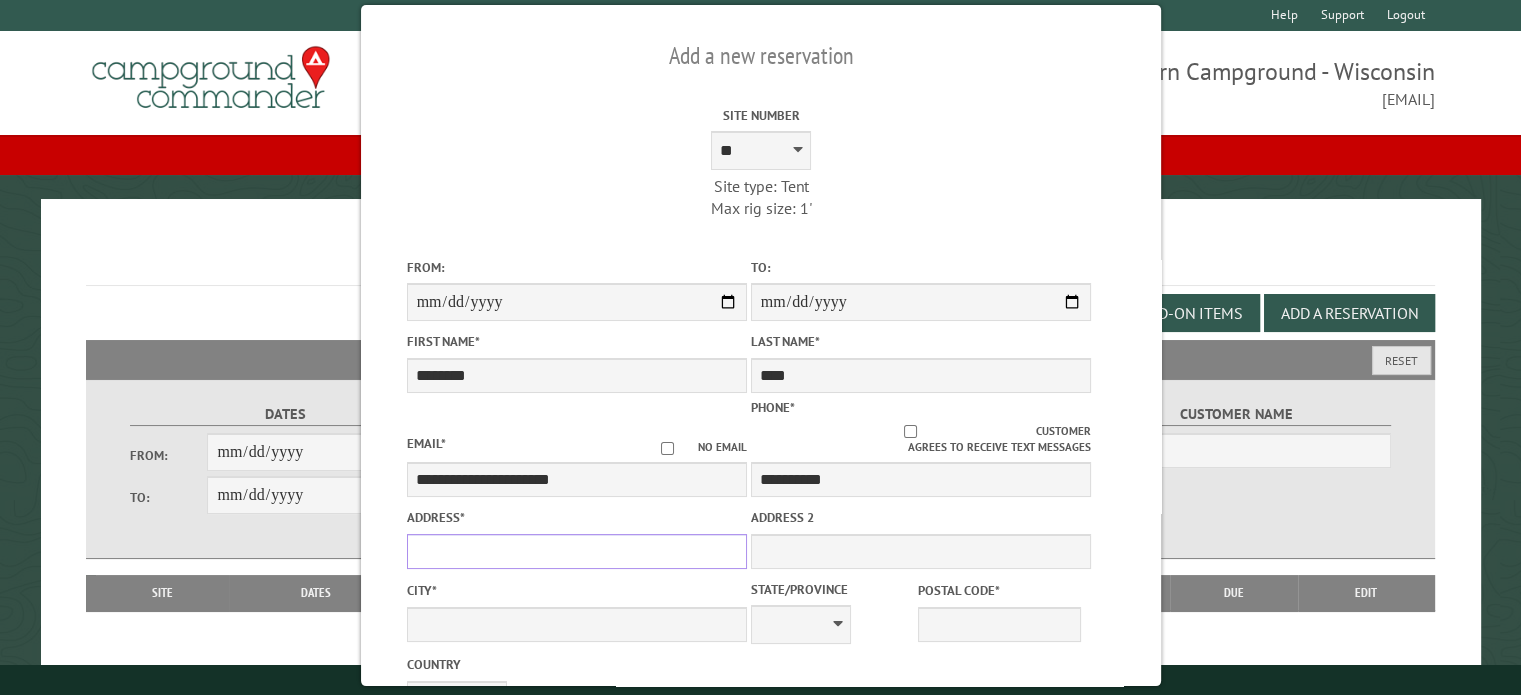 click on "Address *" at bounding box center (576, 551) 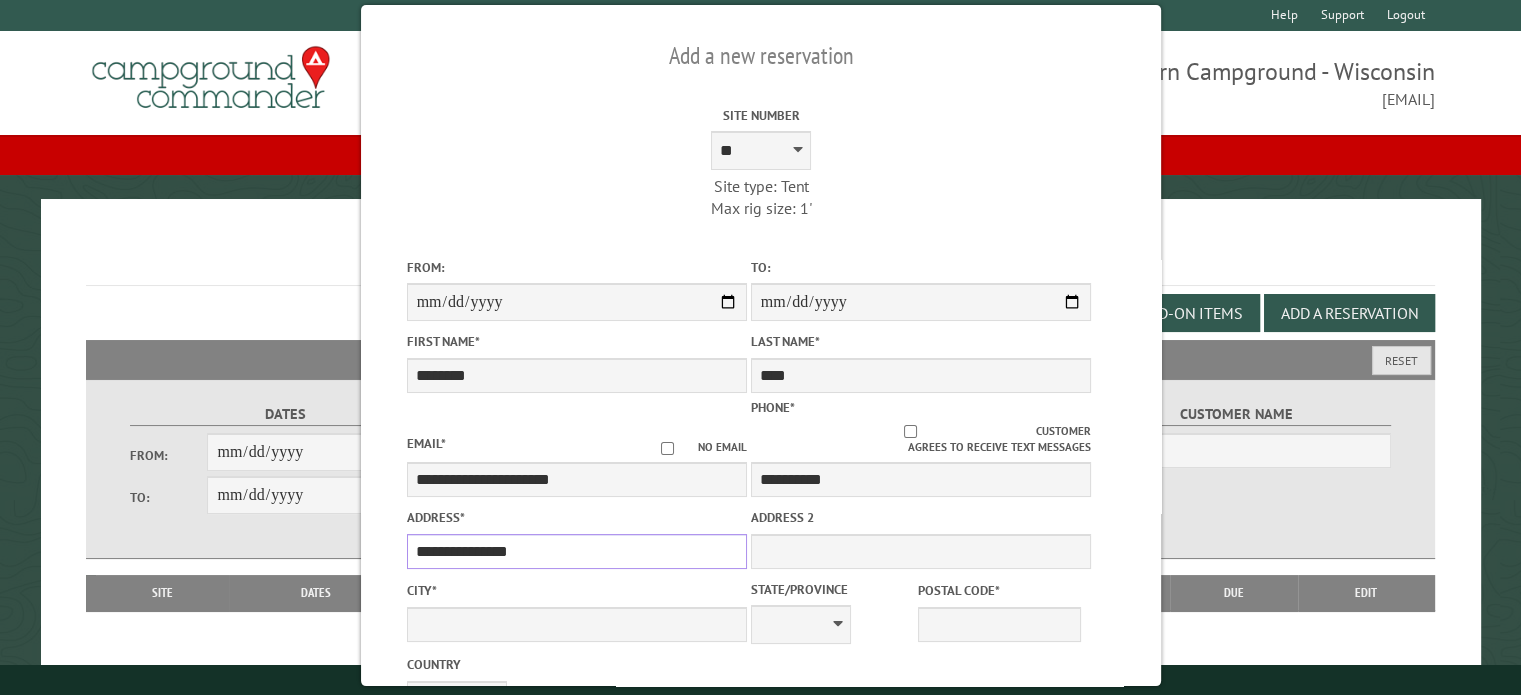 type on "**********" 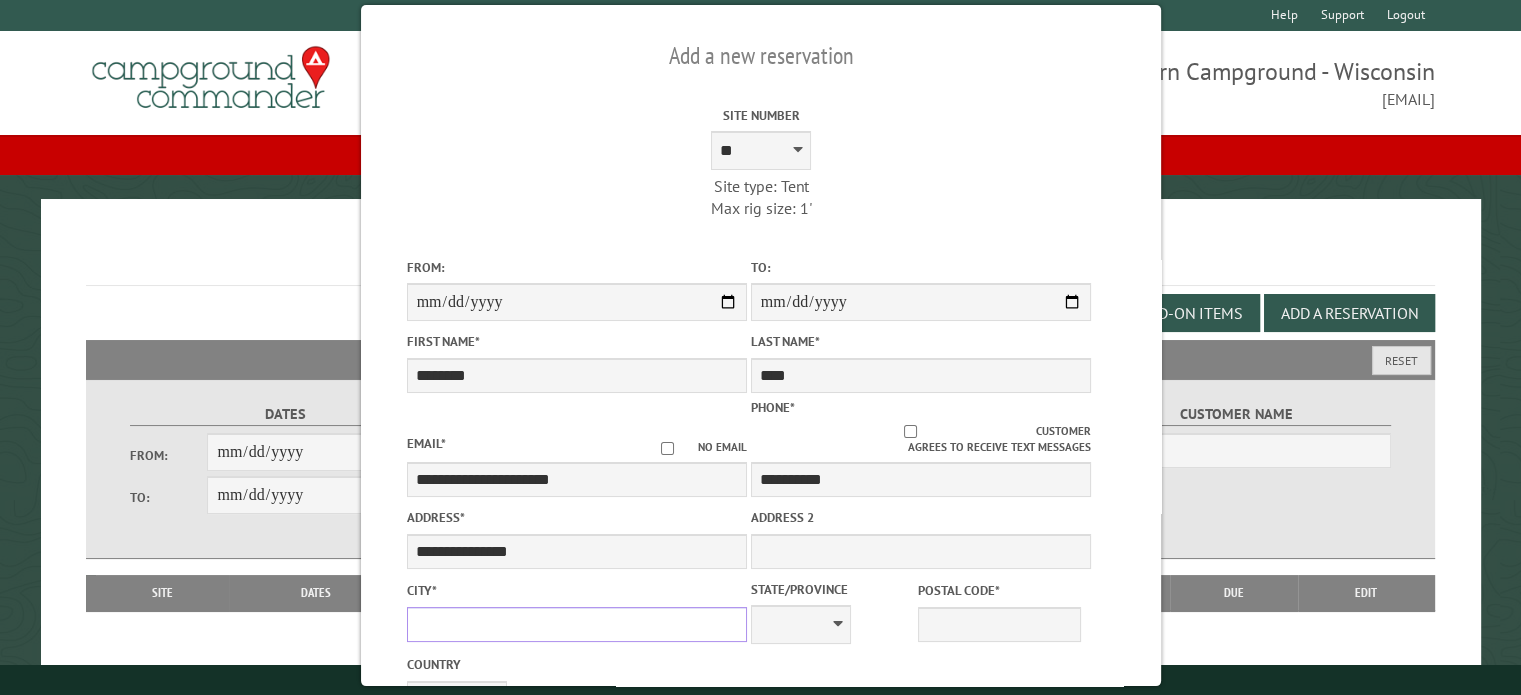 click on "City *" at bounding box center [576, 624] 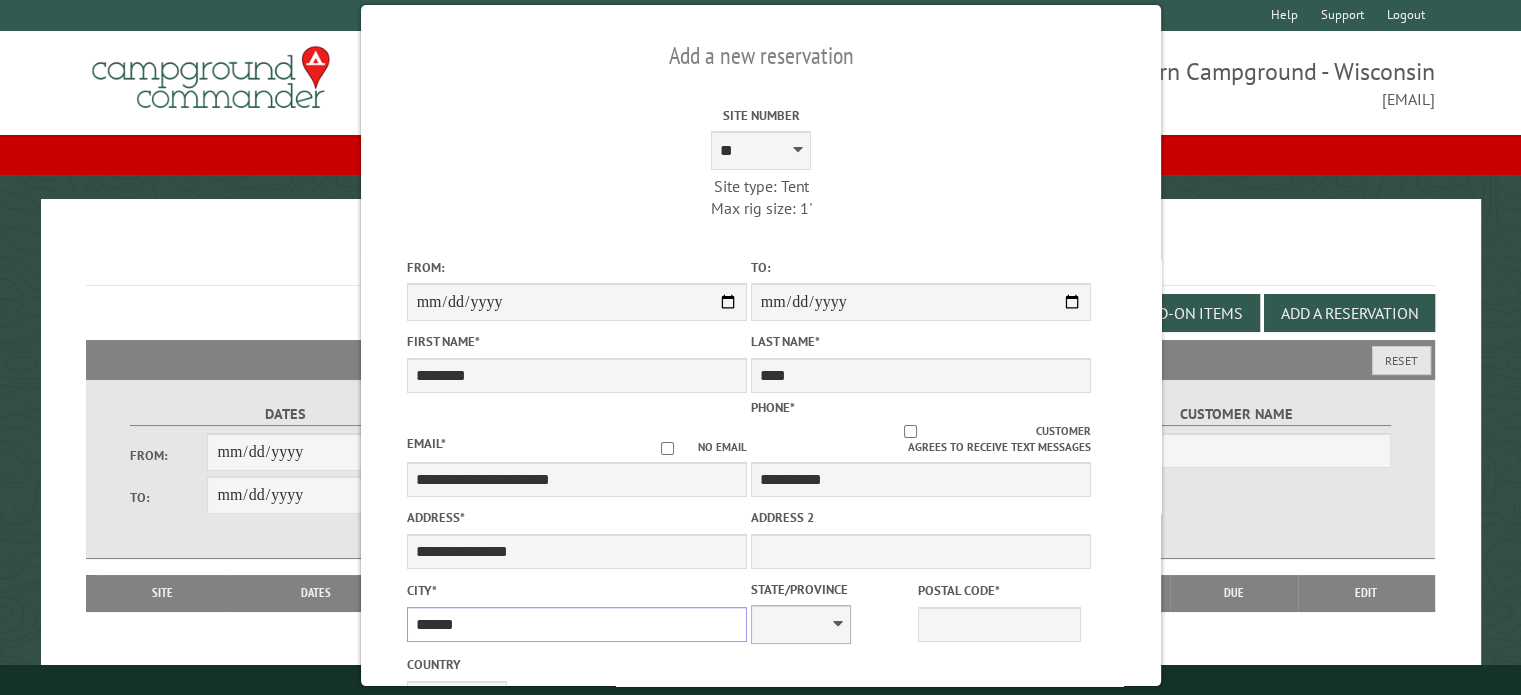type on "******" 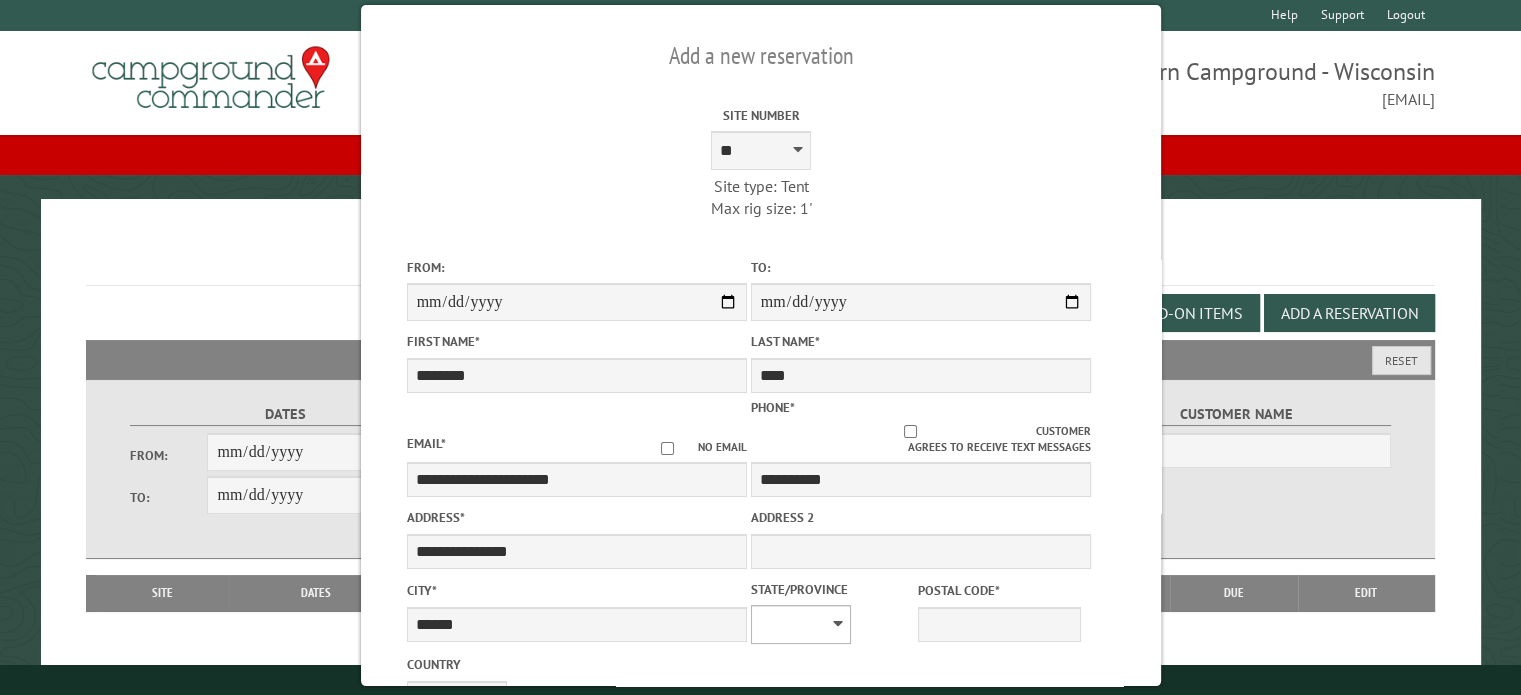 click on "** ** ** ** ** ** ** ** ** ** ** ** ** ** ** ** ** ** ** ** ** ** ** ** ** ** ** ** ** ** ** ** ** ** ** ** ** ** ** ** ** ** ** ** ** ** ** ** ** ** ** ** ** ** ** ** ** ** ** ** ** ** ** **" at bounding box center (800, 624) 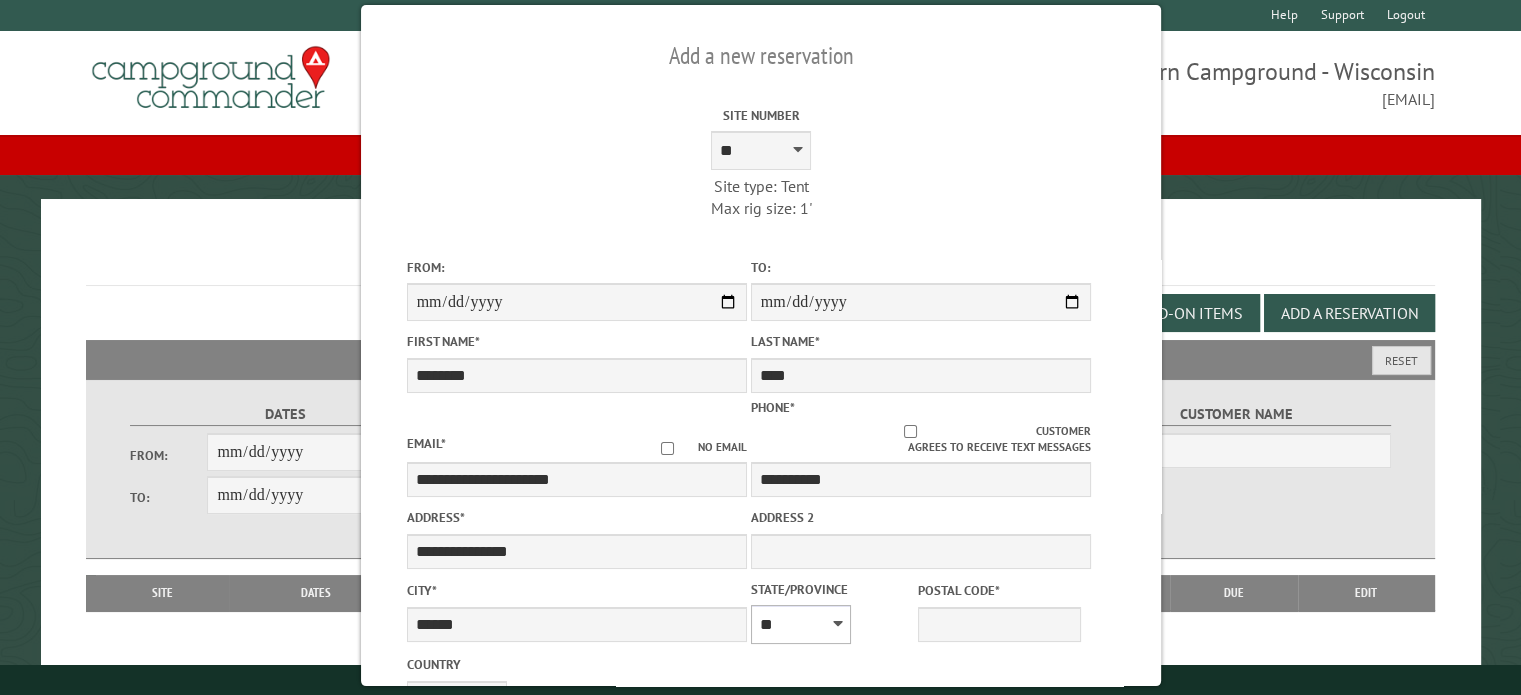 click on "** ** ** ** ** ** ** ** ** ** ** ** ** ** ** ** ** ** ** ** ** ** ** ** ** ** ** ** ** ** ** ** ** ** ** ** ** ** ** ** ** ** ** ** ** ** ** ** ** ** ** ** ** ** ** ** ** ** ** ** ** ** ** **" at bounding box center (800, 624) 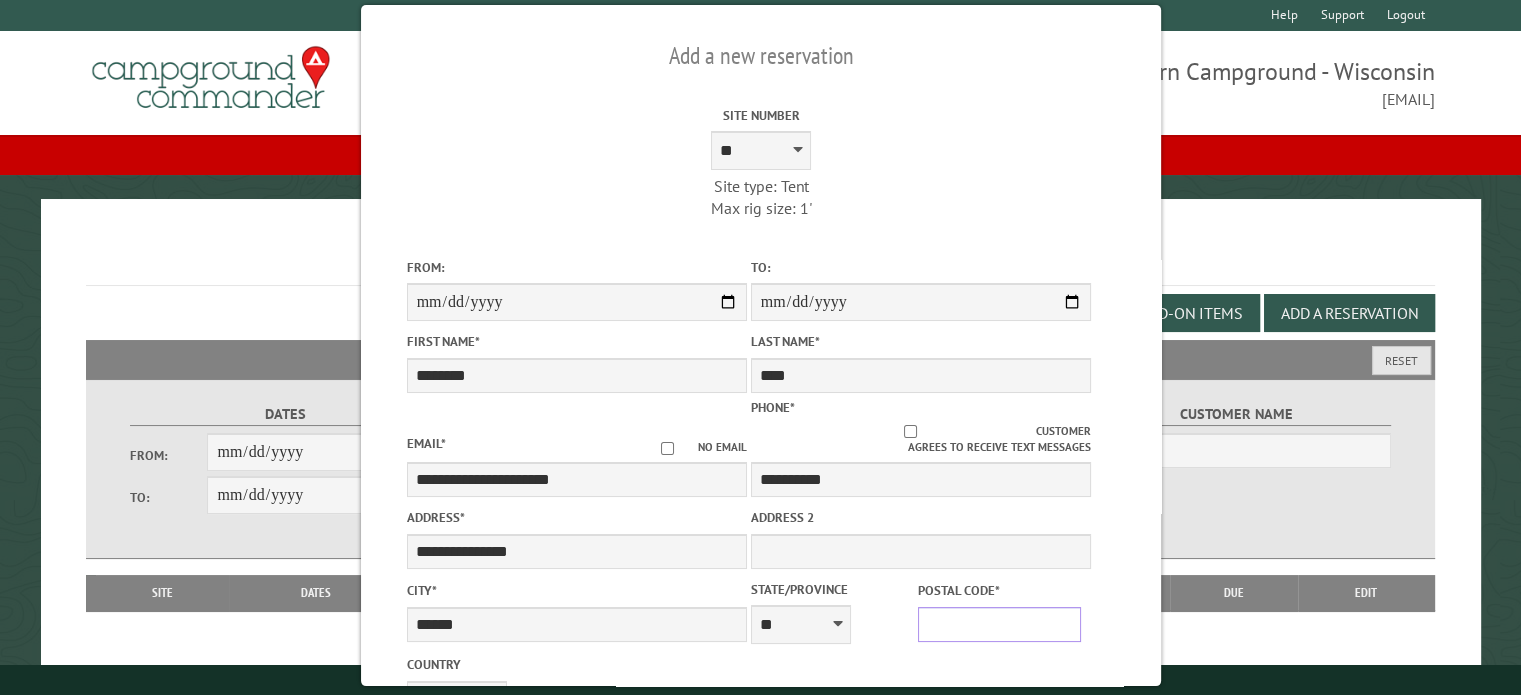 click on "Postal Code *" at bounding box center [999, 624] 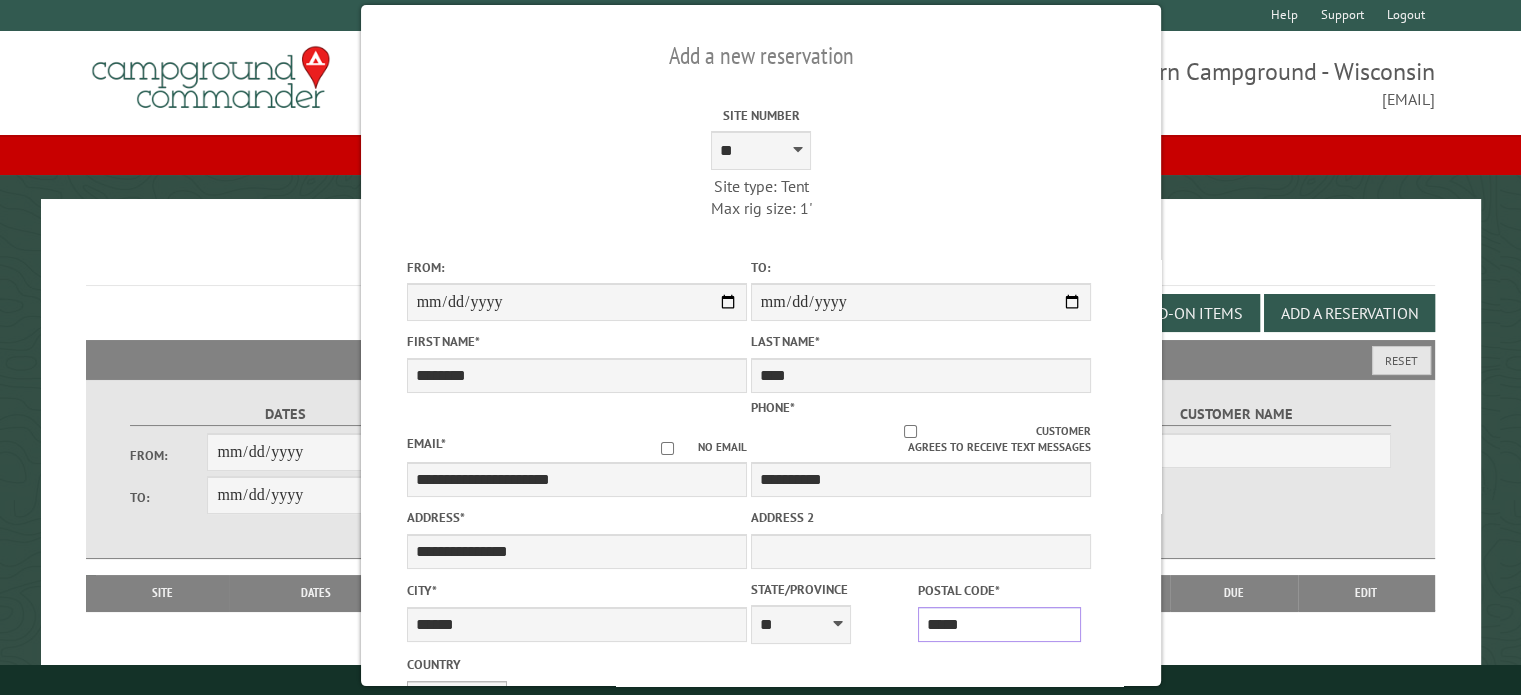 type on "*****" 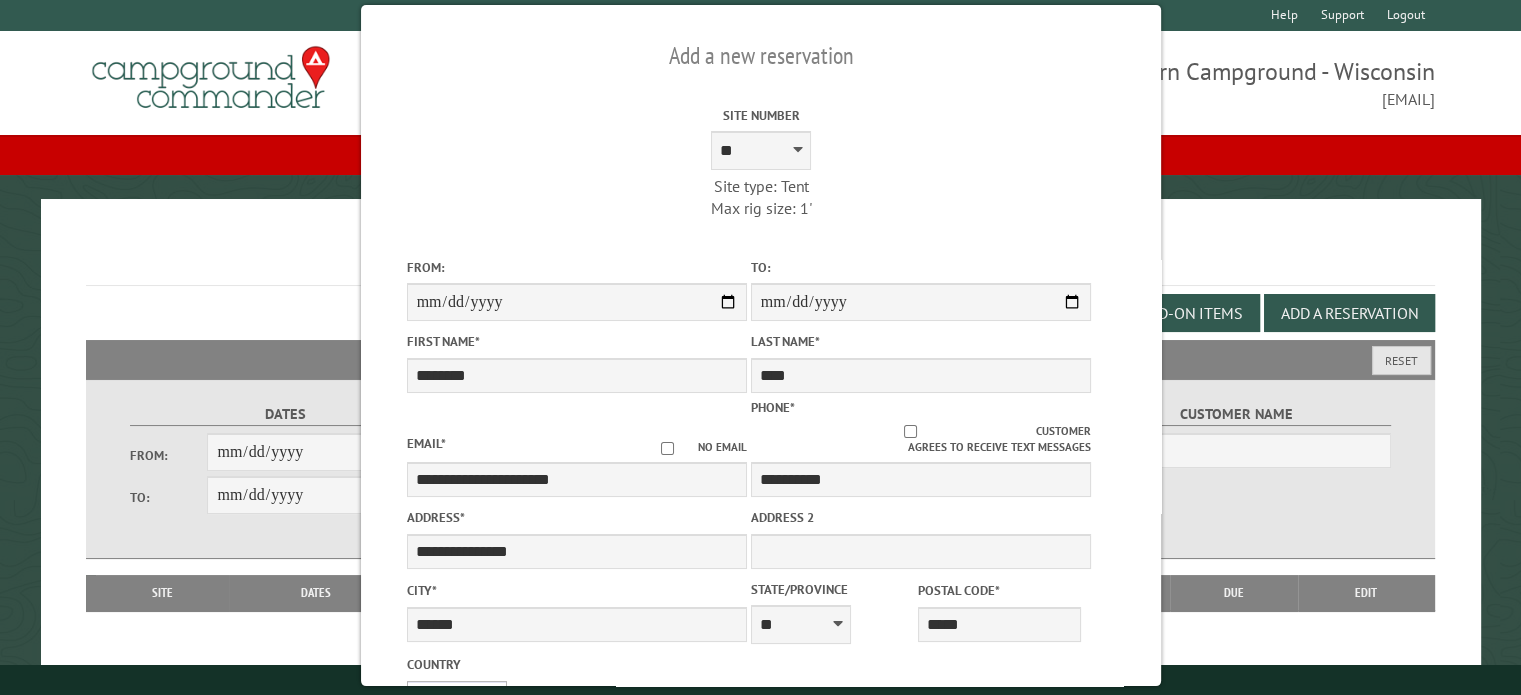 scroll, scrollTop: 22, scrollLeft: 0, axis: vertical 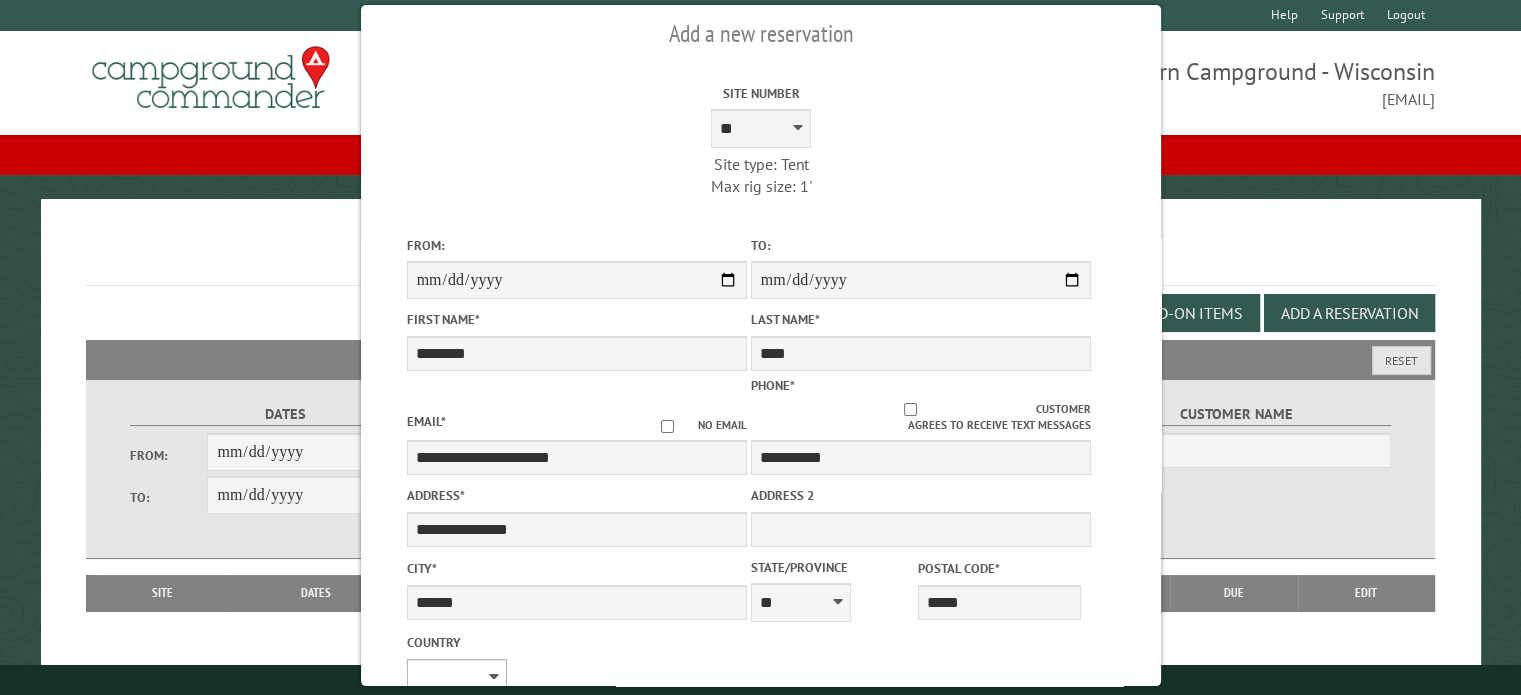 click on "**********" at bounding box center [456, 678] 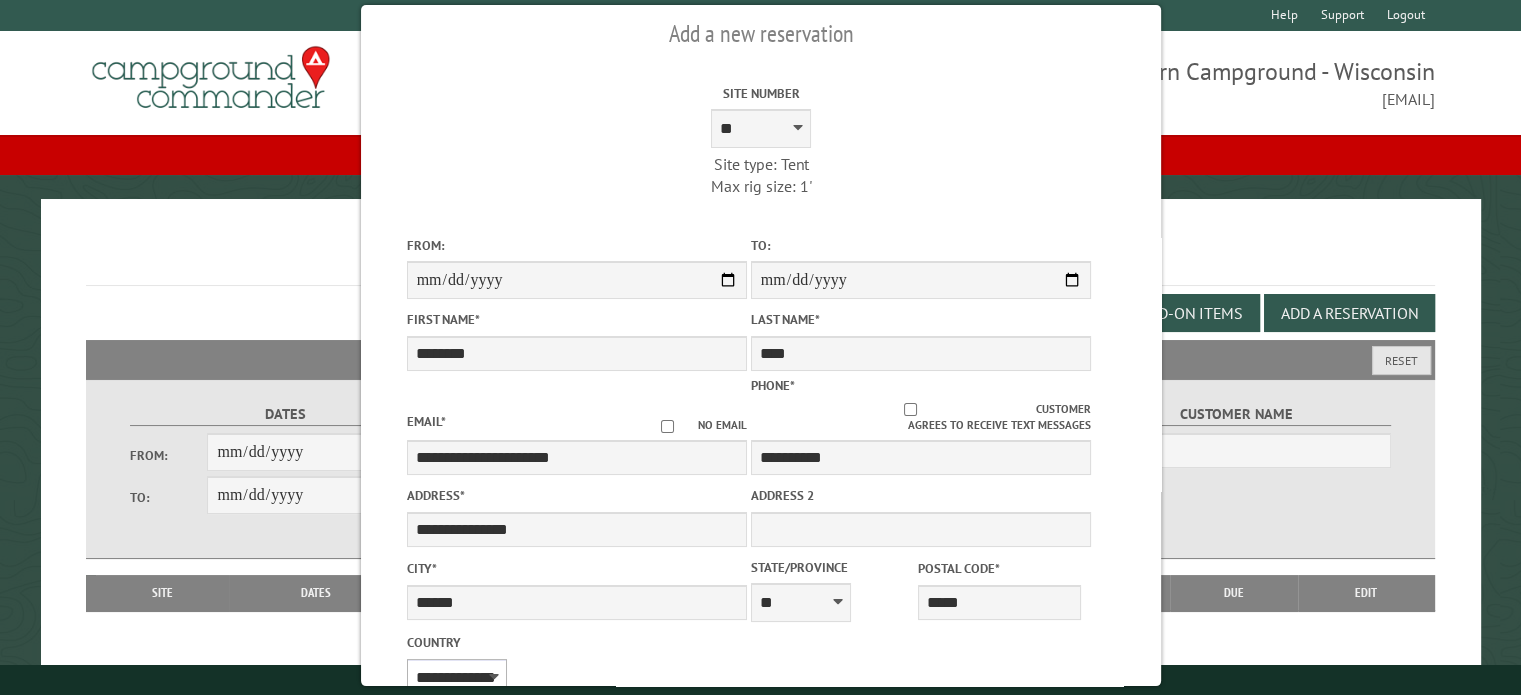 click on "**********" at bounding box center [456, 678] 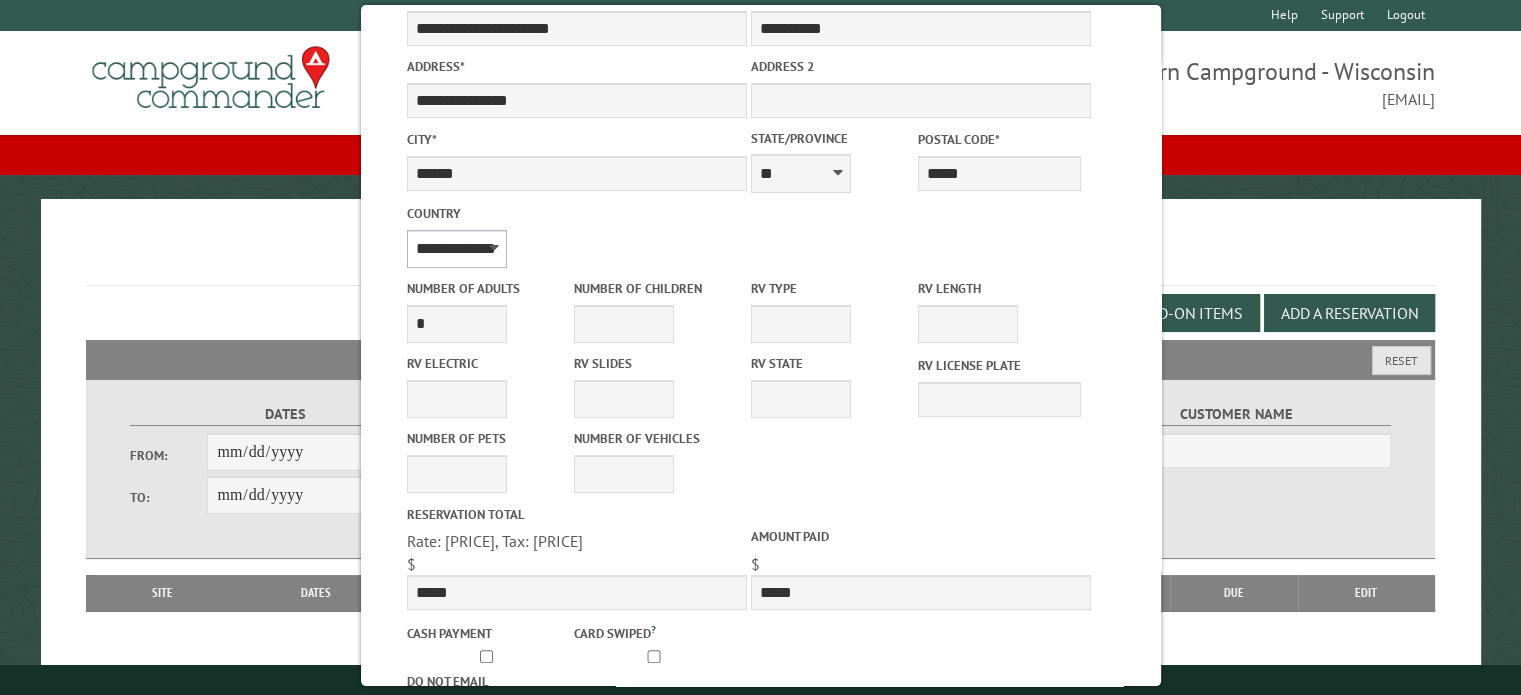 scroll, scrollTop: 456, scrollLeft: 0, axis: vertical 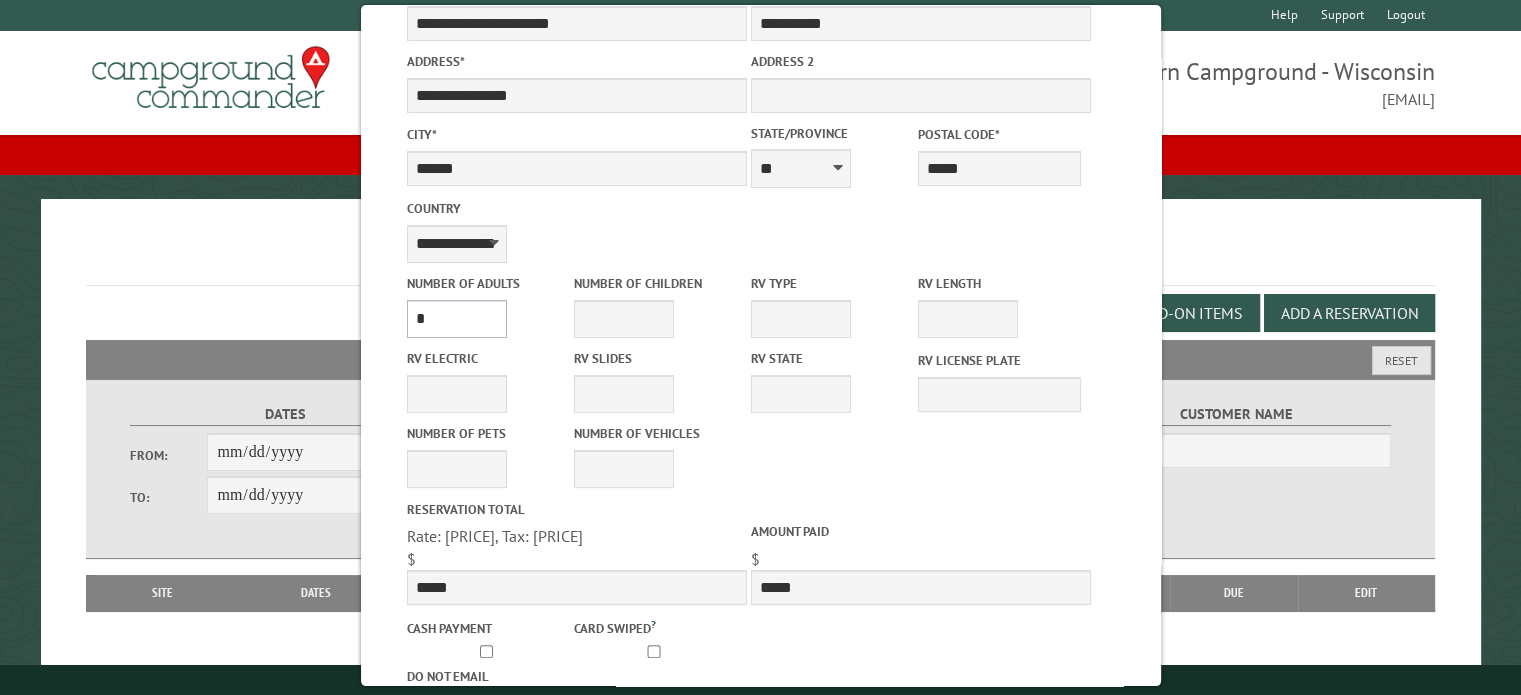 click on "* * * * * * * * * * **" at bounding box center [456, 319] 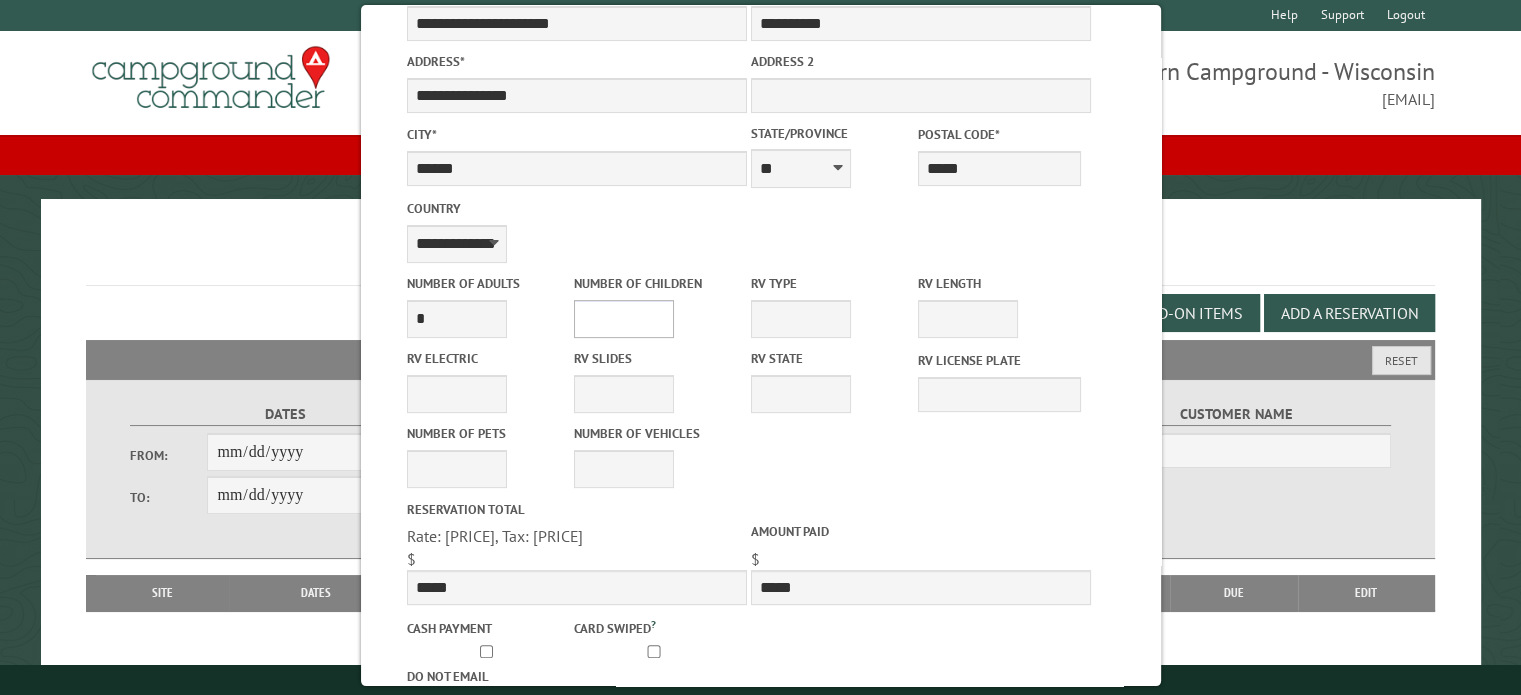 click on "* * * * * * * * * * **" at bounding box center [623, 319] 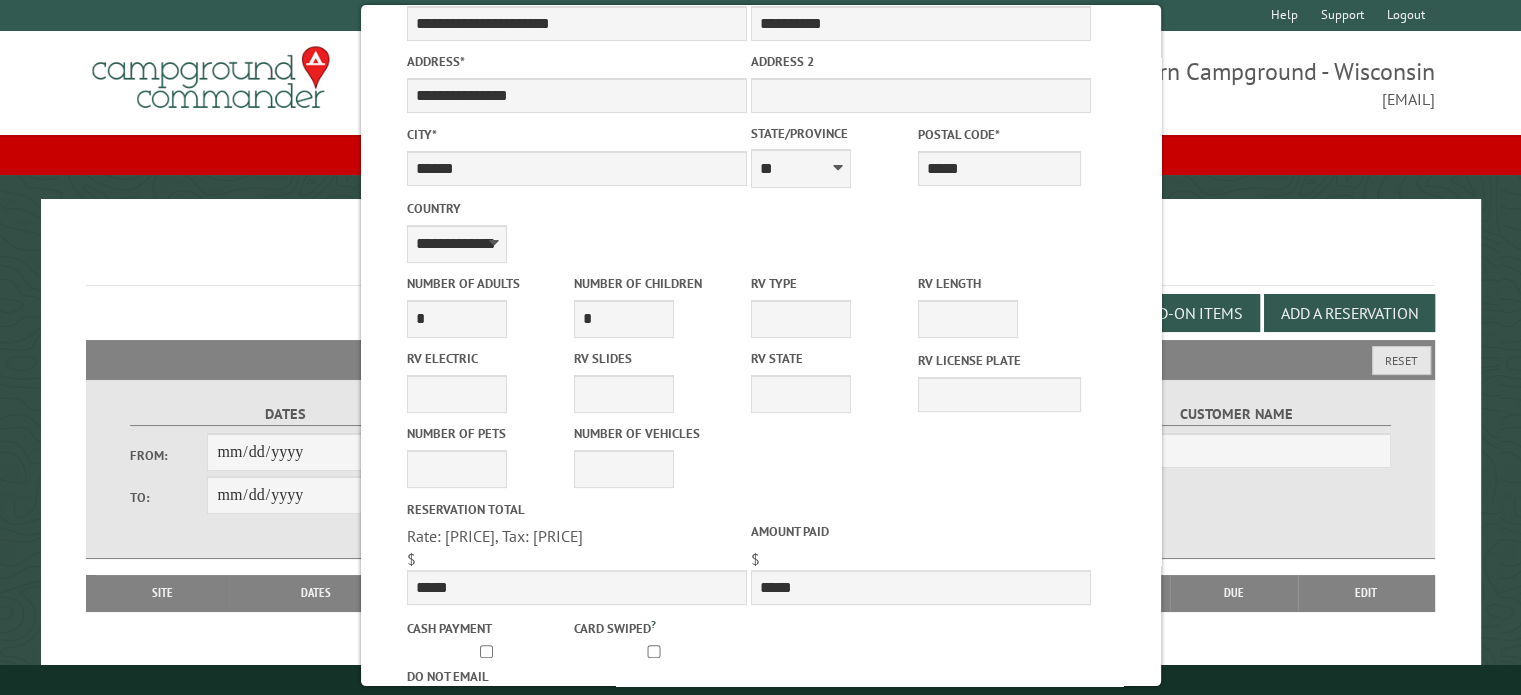 click on "**********" at bounding box center [760, 380] 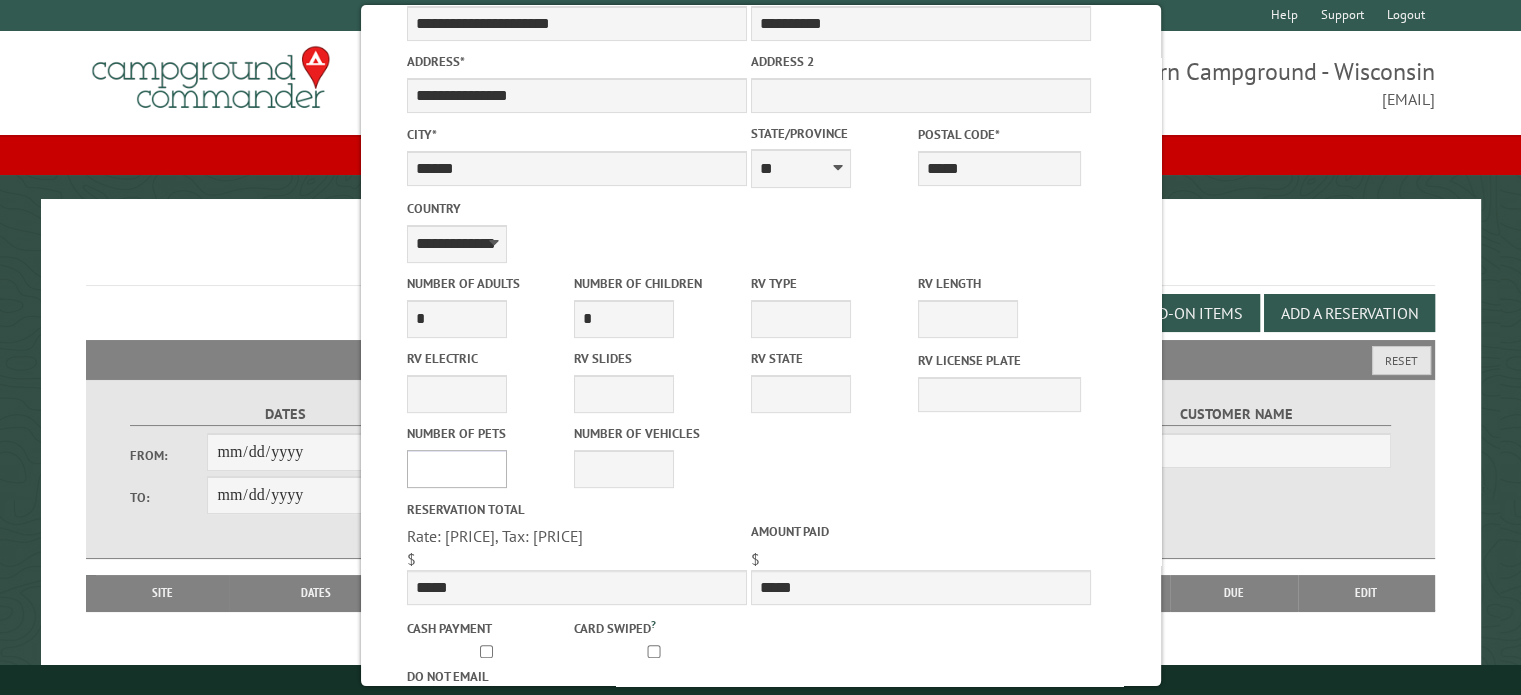 click on "* * * * * * * * * * **" at bounding box center [456, 469] 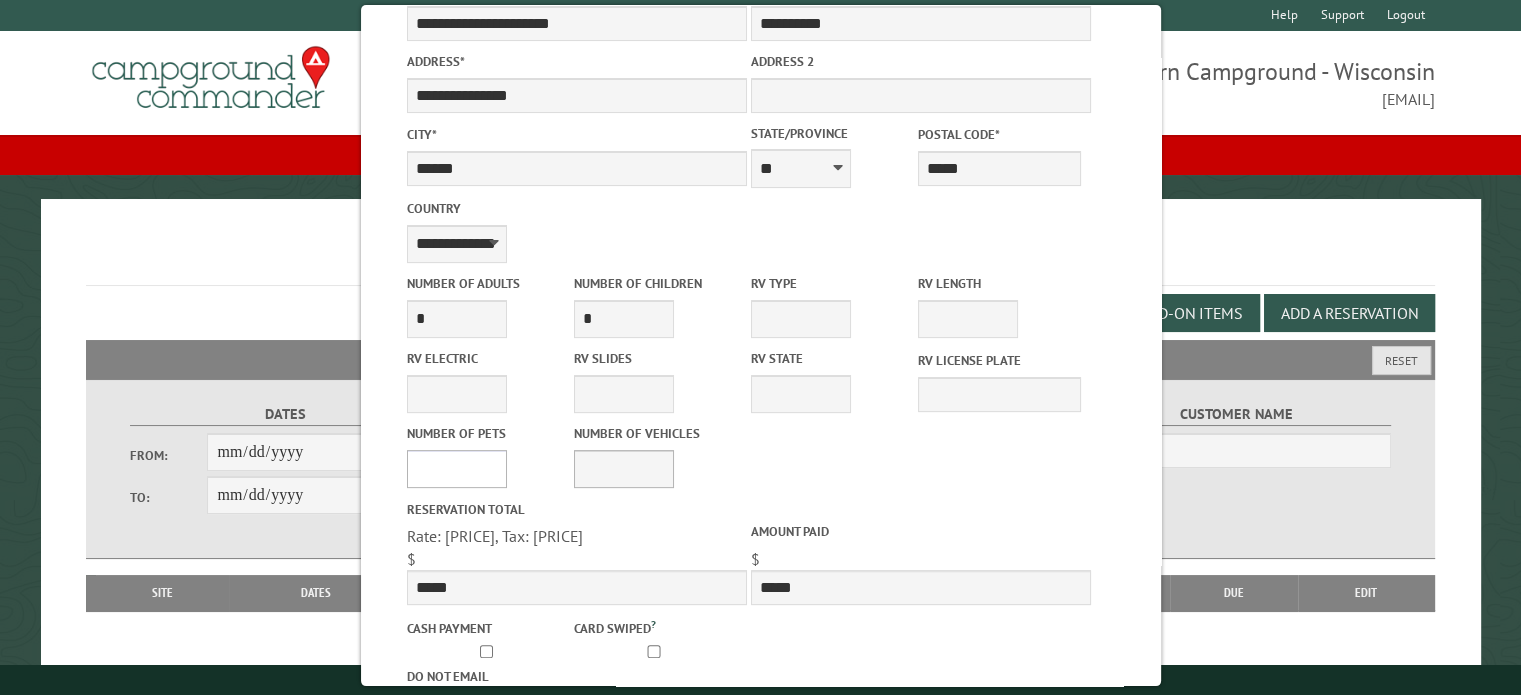 select on "*" 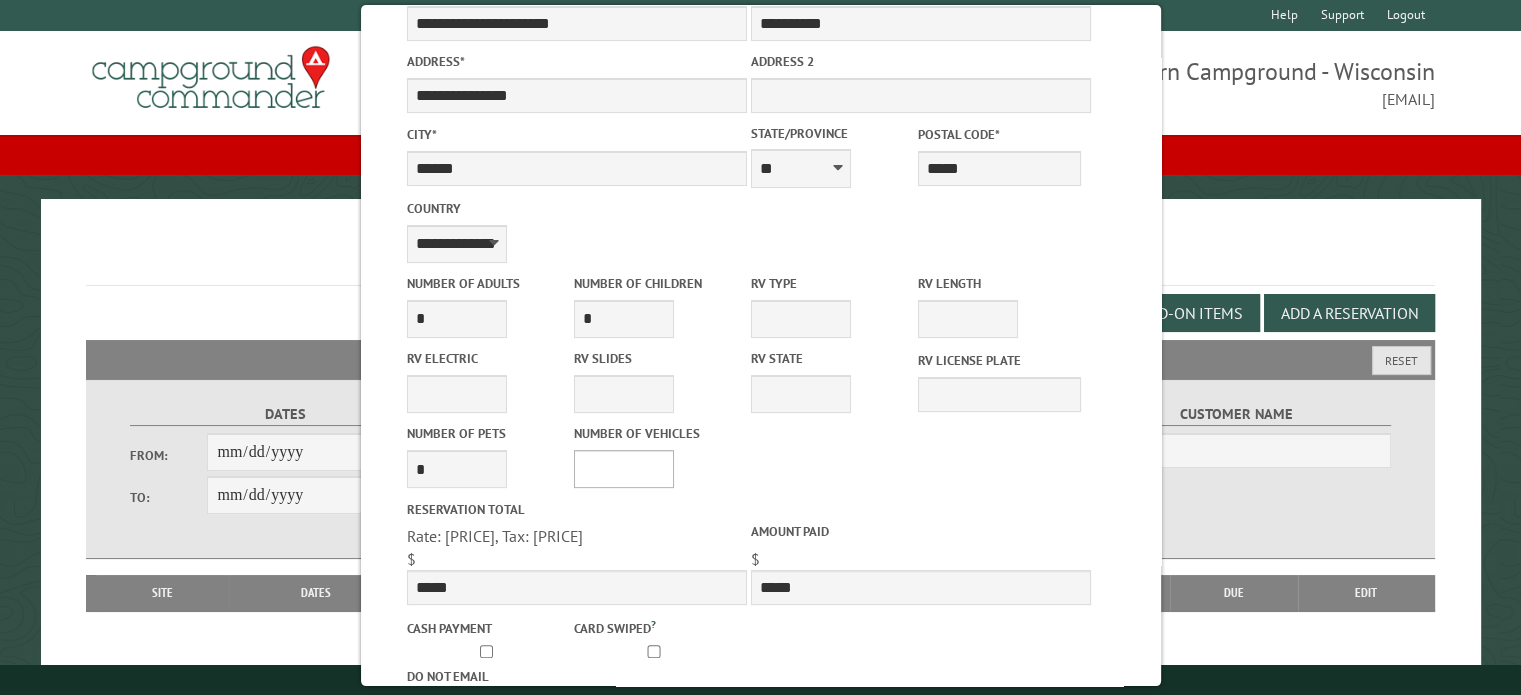 click on "* * * * * * * * * * **" at bounding box center (623, 469) 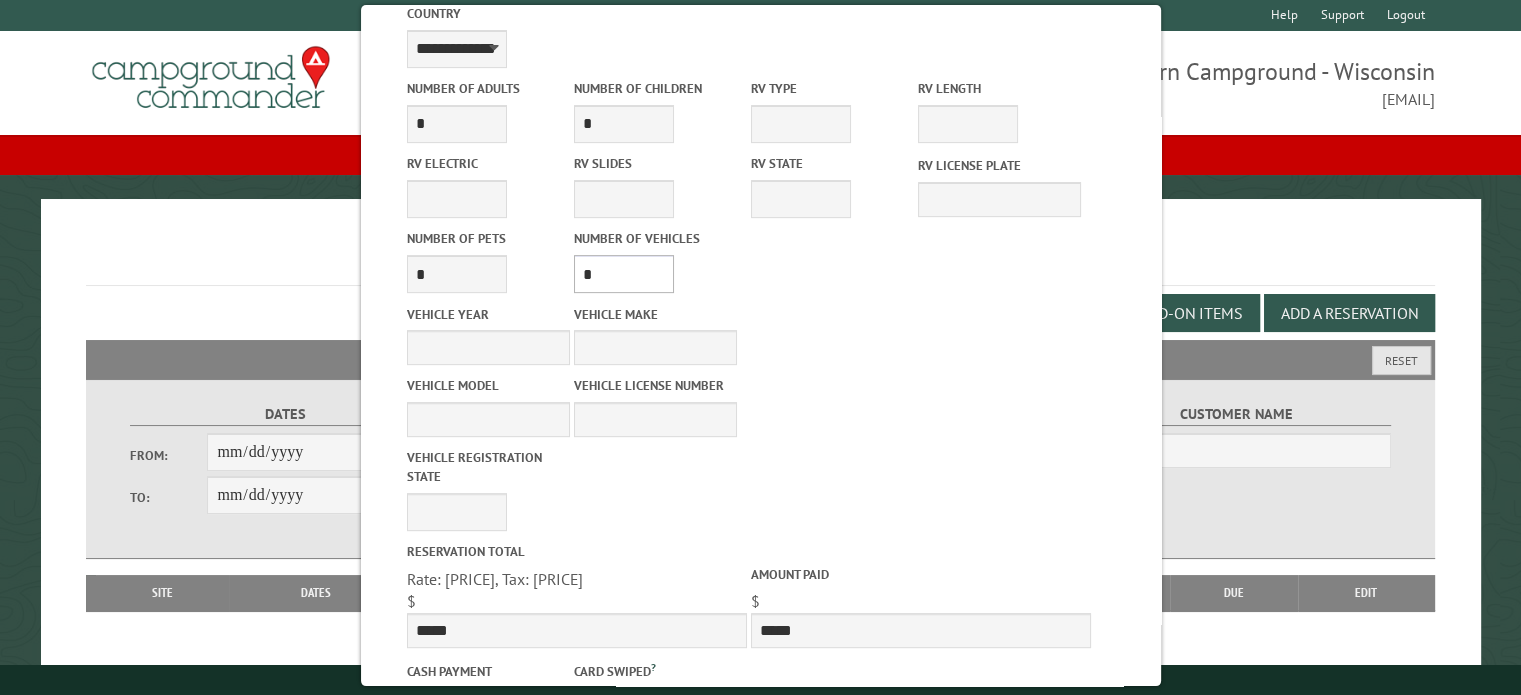 scroll, scrollTop: 652, scrollLeft: 0, axis: vertical 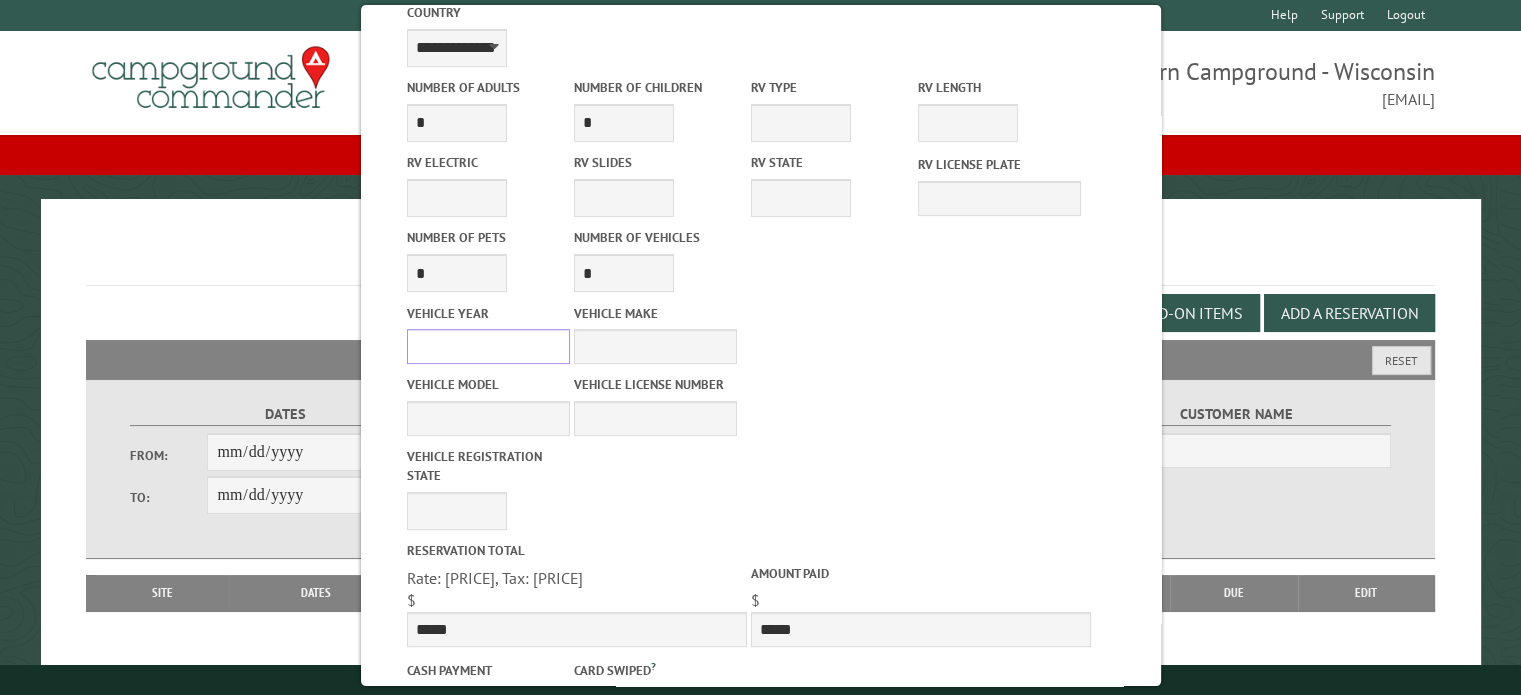click on "Vehicle Year" at bounding box center (487, 346) 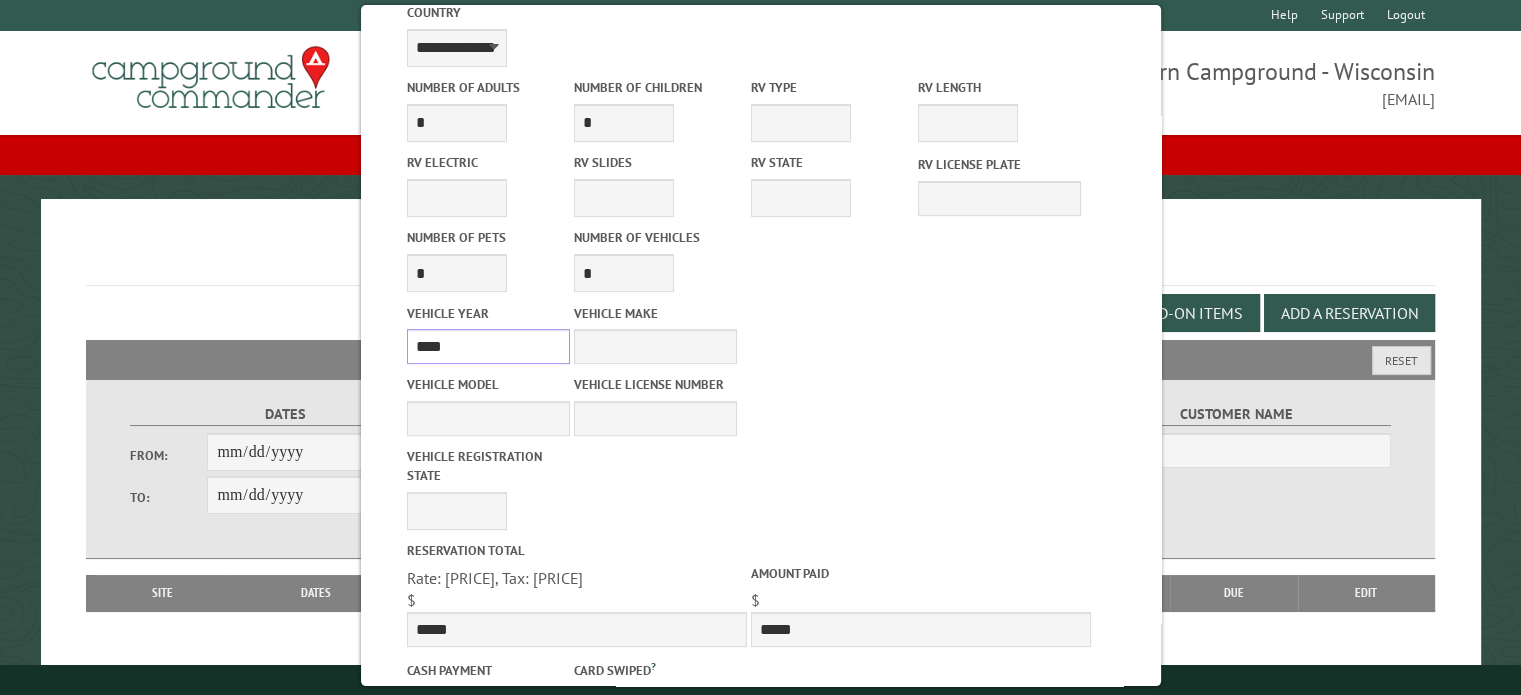 type on "****" 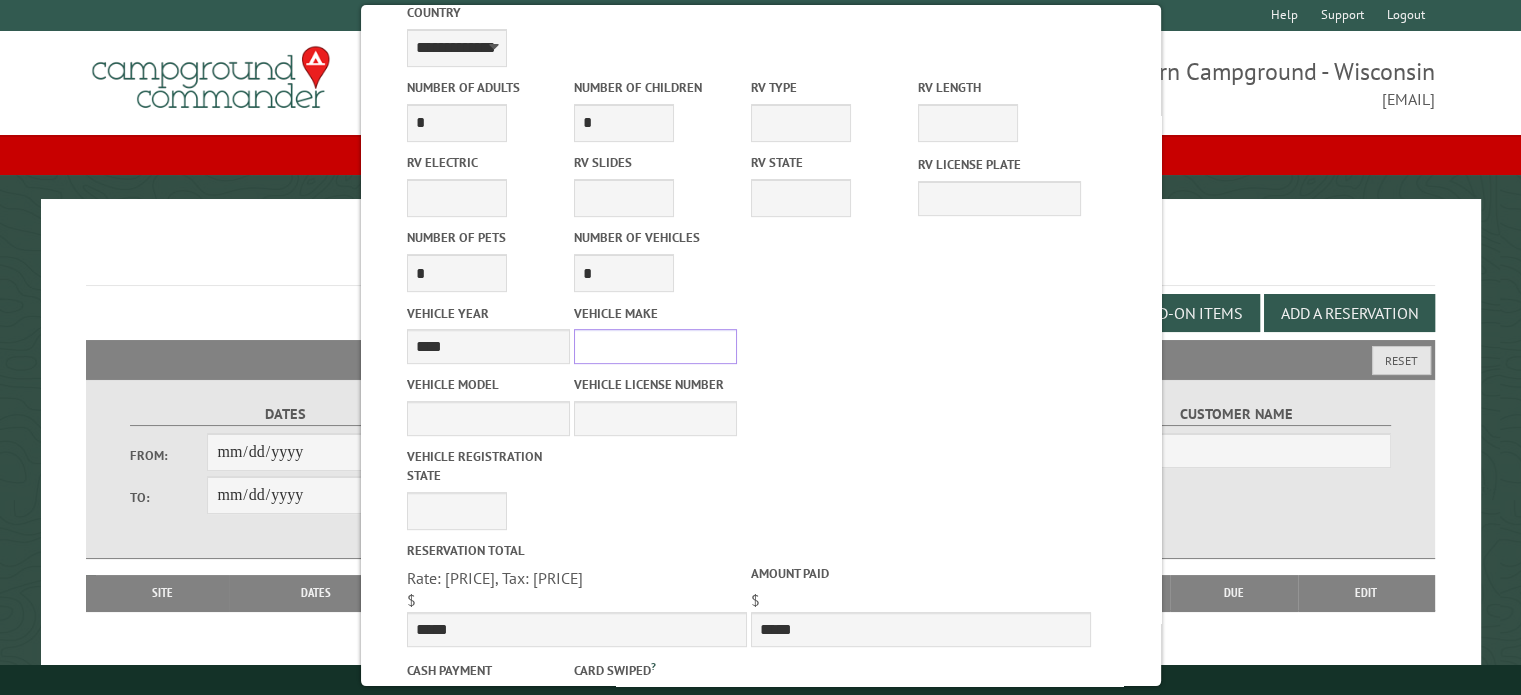 click on "Vehicle Make" at bounding box center (654, 346) 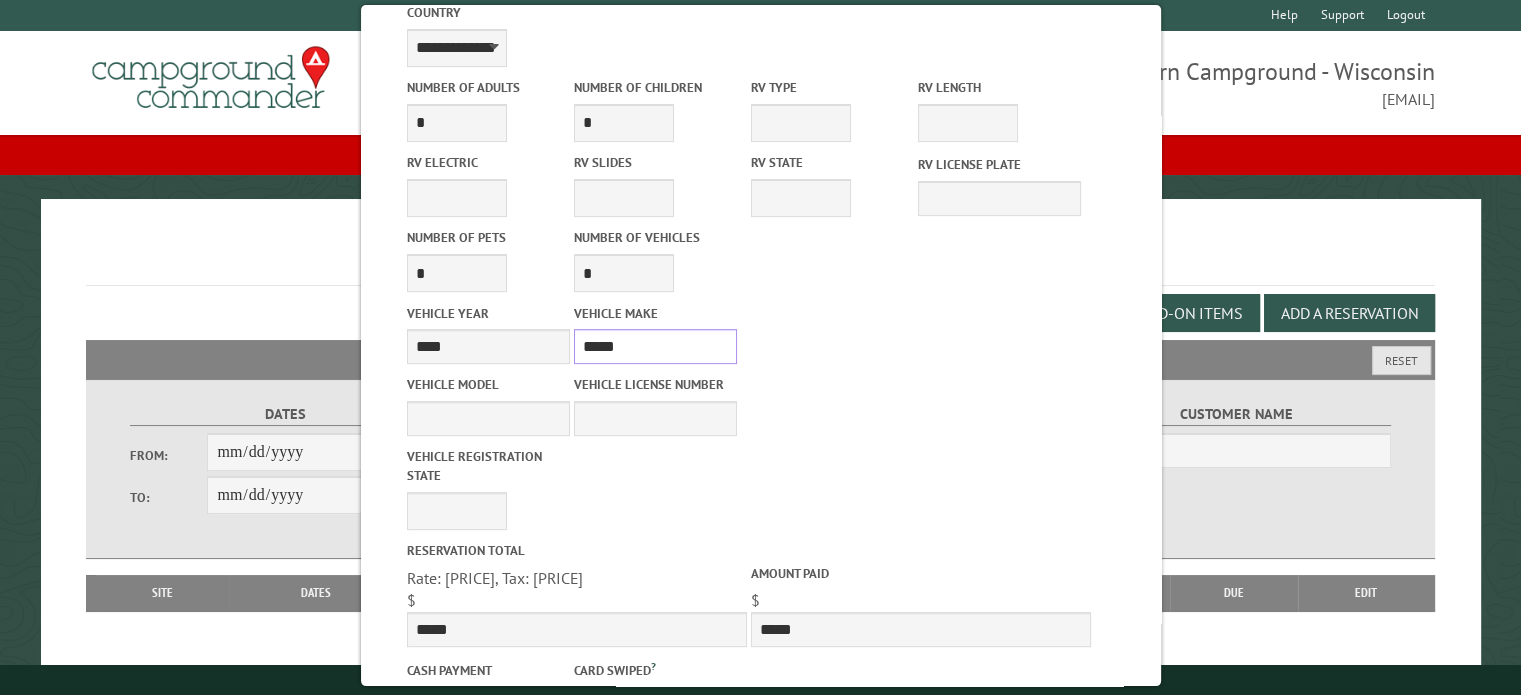 type on "*****" 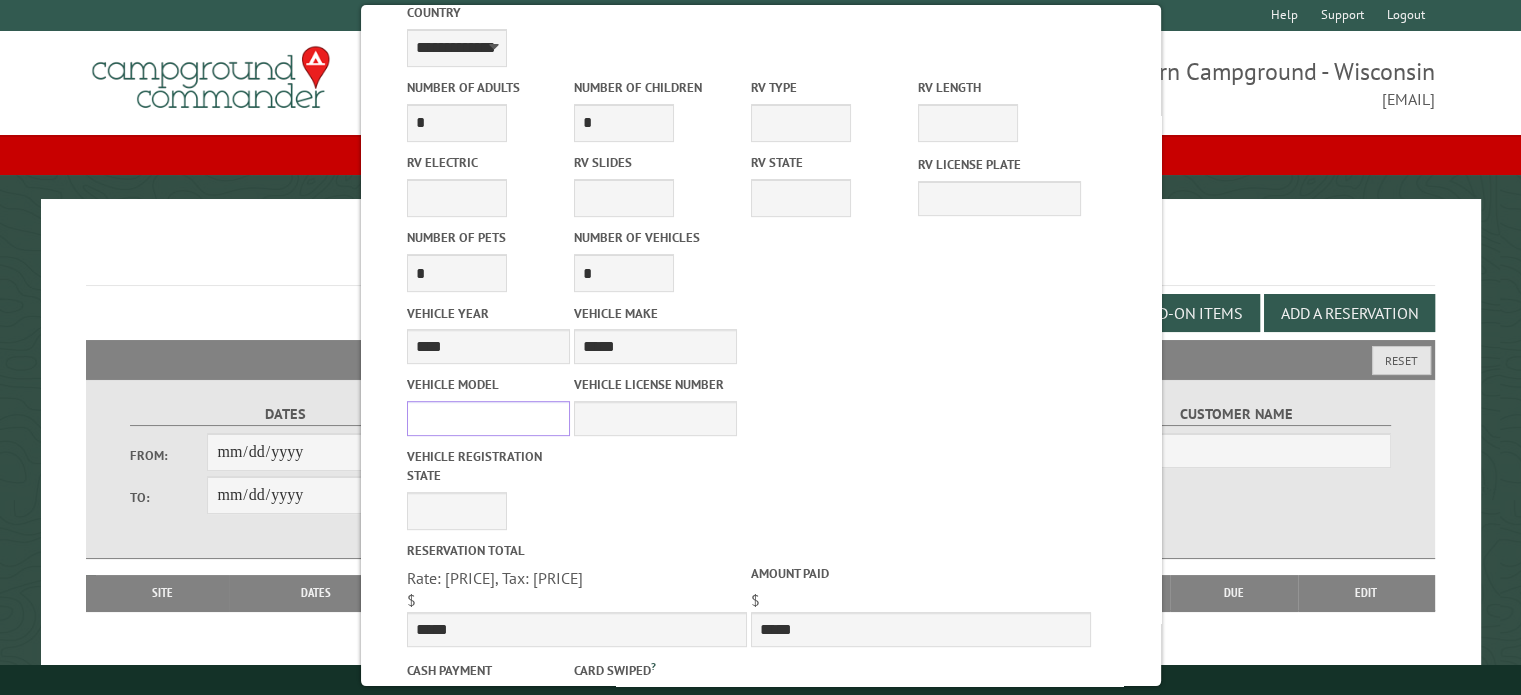 click on "Vehicle Model" at bounding box center [487, 418] 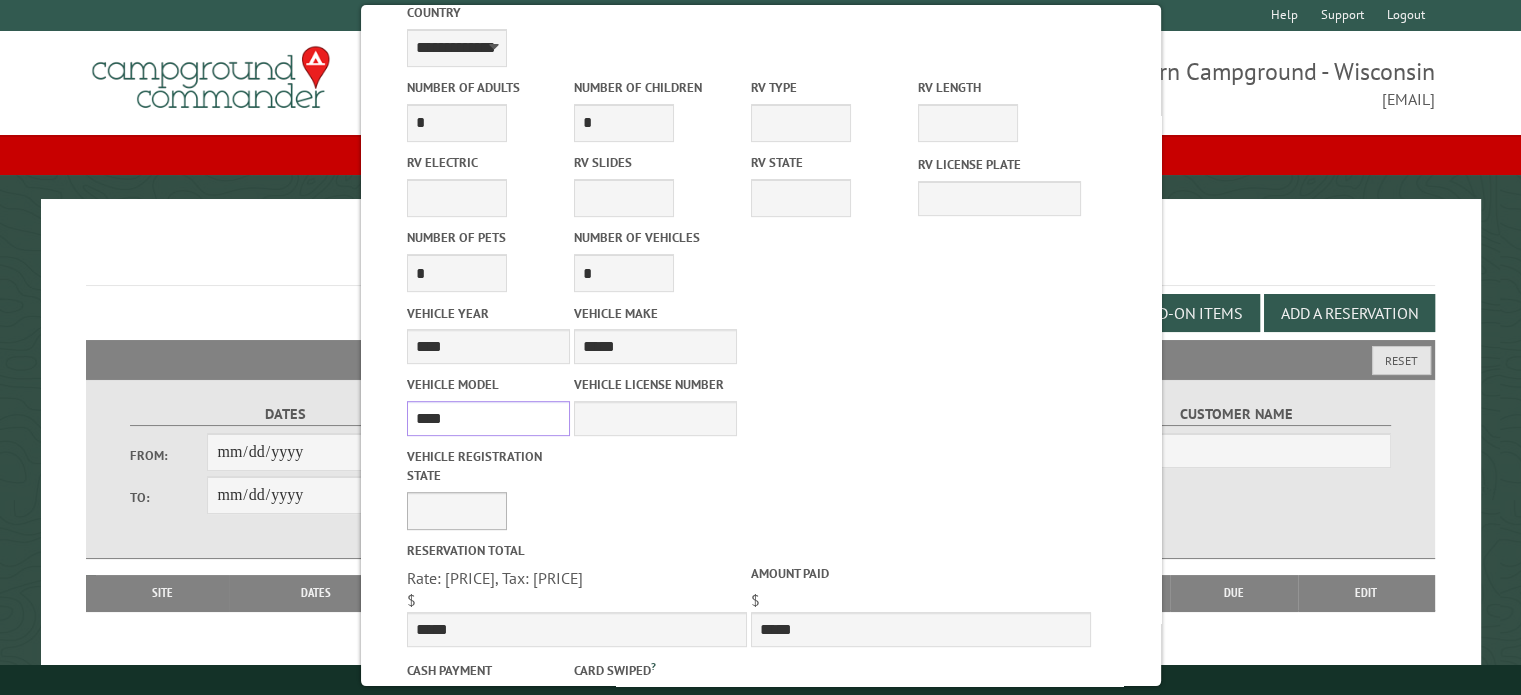 type on "****" 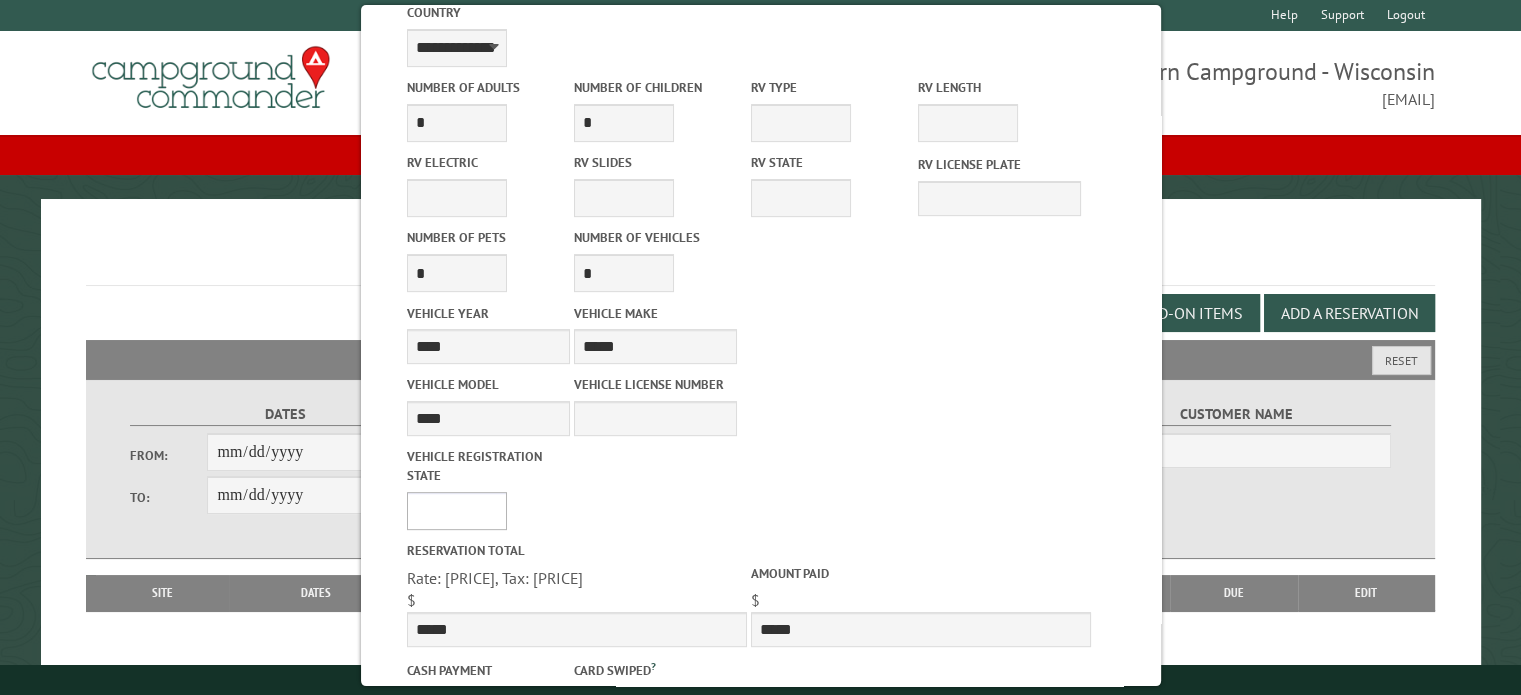 click on "** ** ** ** ** ** ** ** ** ** ** ** ** ** ** ** ** ** ** ** ** ** ** ** ** ** ** ** ** ** ** ** ** ** ** ** ** ** ** ** ** ** ** ** ** ** ** ** ** ** ** ** ** ** ** ** ** ** ** ** ** ** ** **" at bounding box center (456, 511) 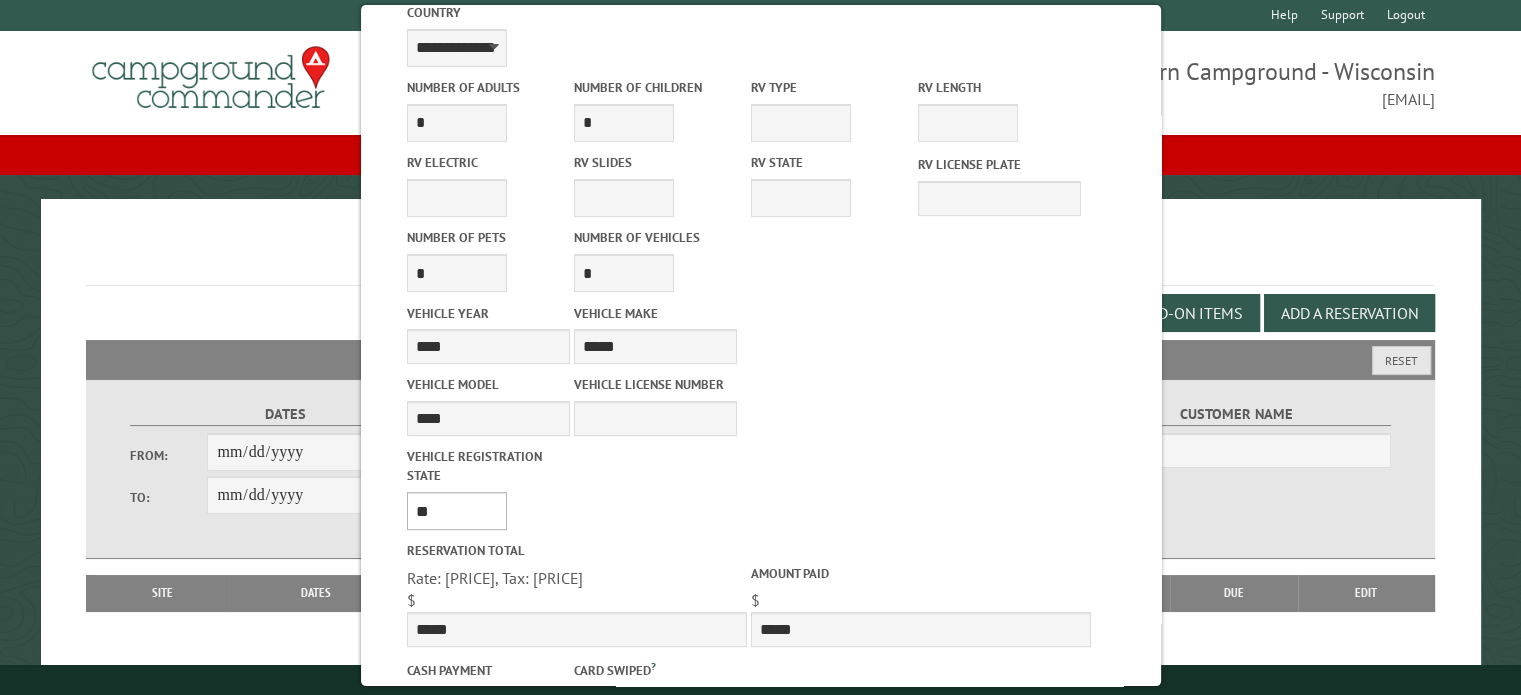 click on "** ** ** ** ** ** ** ** ** ** ** ** ** ** ** ** ** ** ** ** ** ** ** ** ** ** ** ** ** ** ** ** ** ** ** ** ** ** ** ** ** ** ** ** ** ** ** ** ** ** ** ** ** ** ** ** ** ** ** ** ** ** ** **" at bounding box center (456, 511) 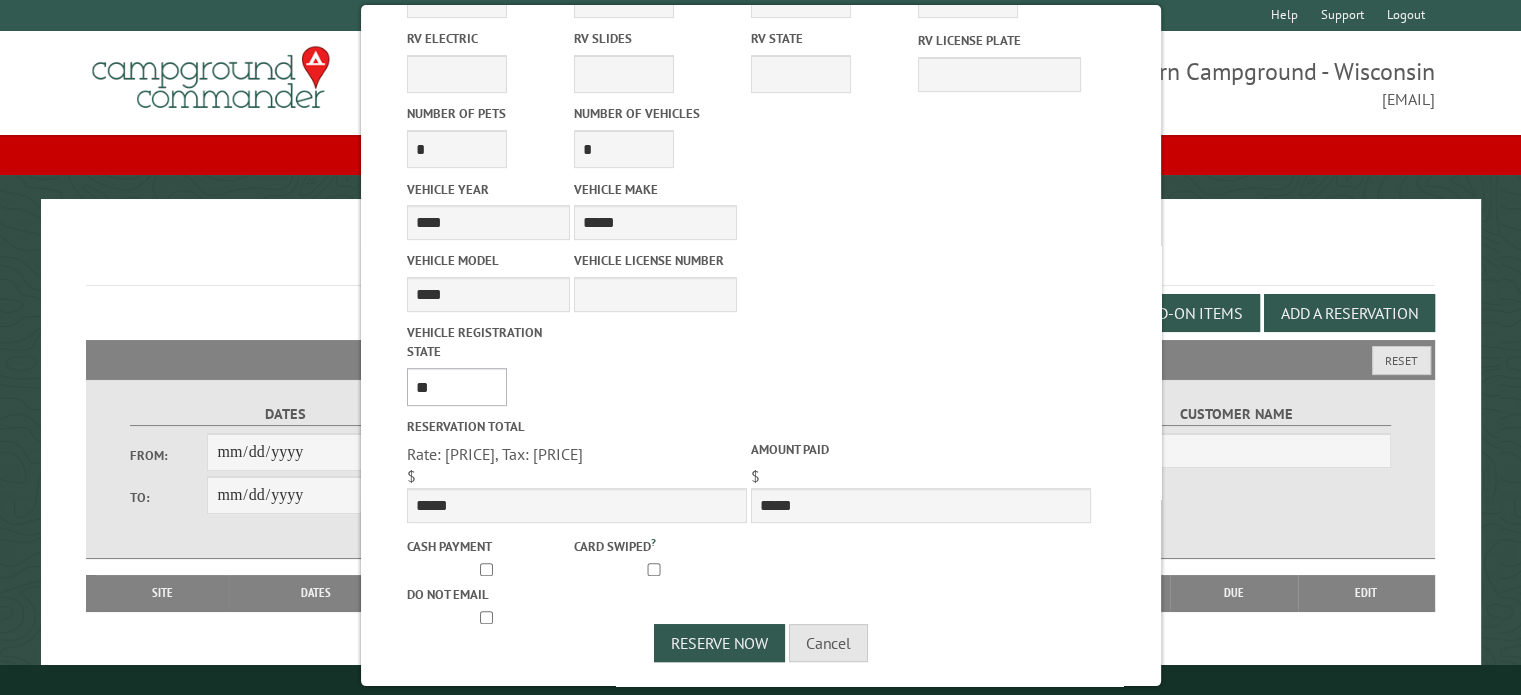 scroll, scrollTop: 782, scrollLeft: 0, axis: vertical 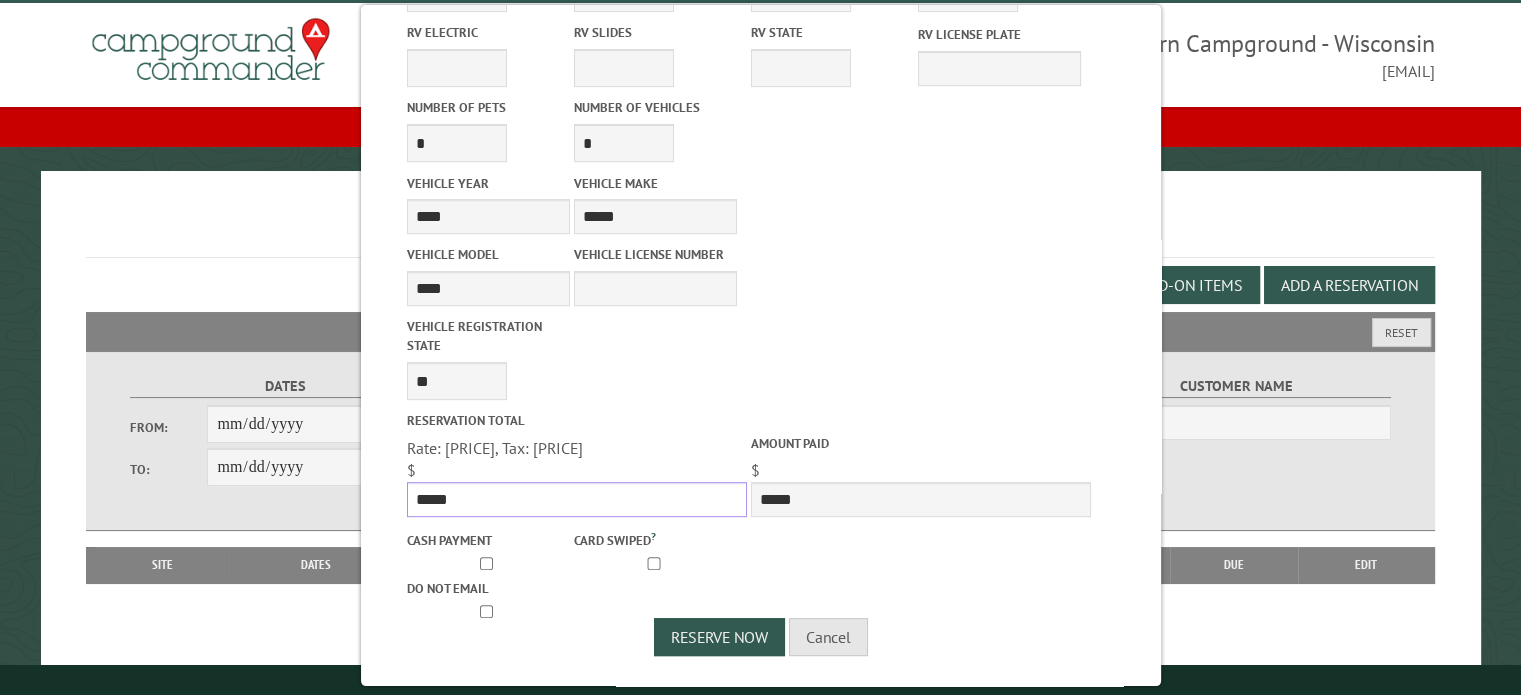 click on "*****" at bounding box center (576, 499) 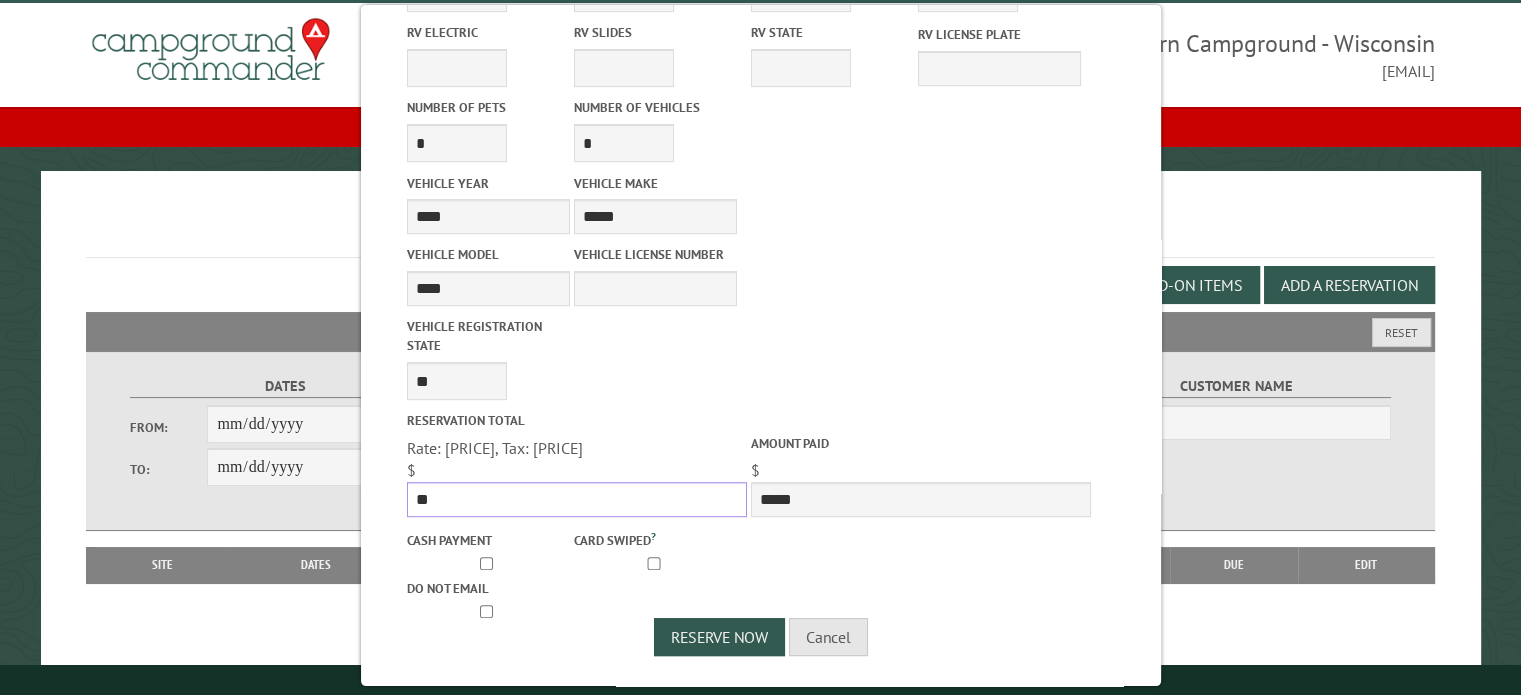 type on "*" 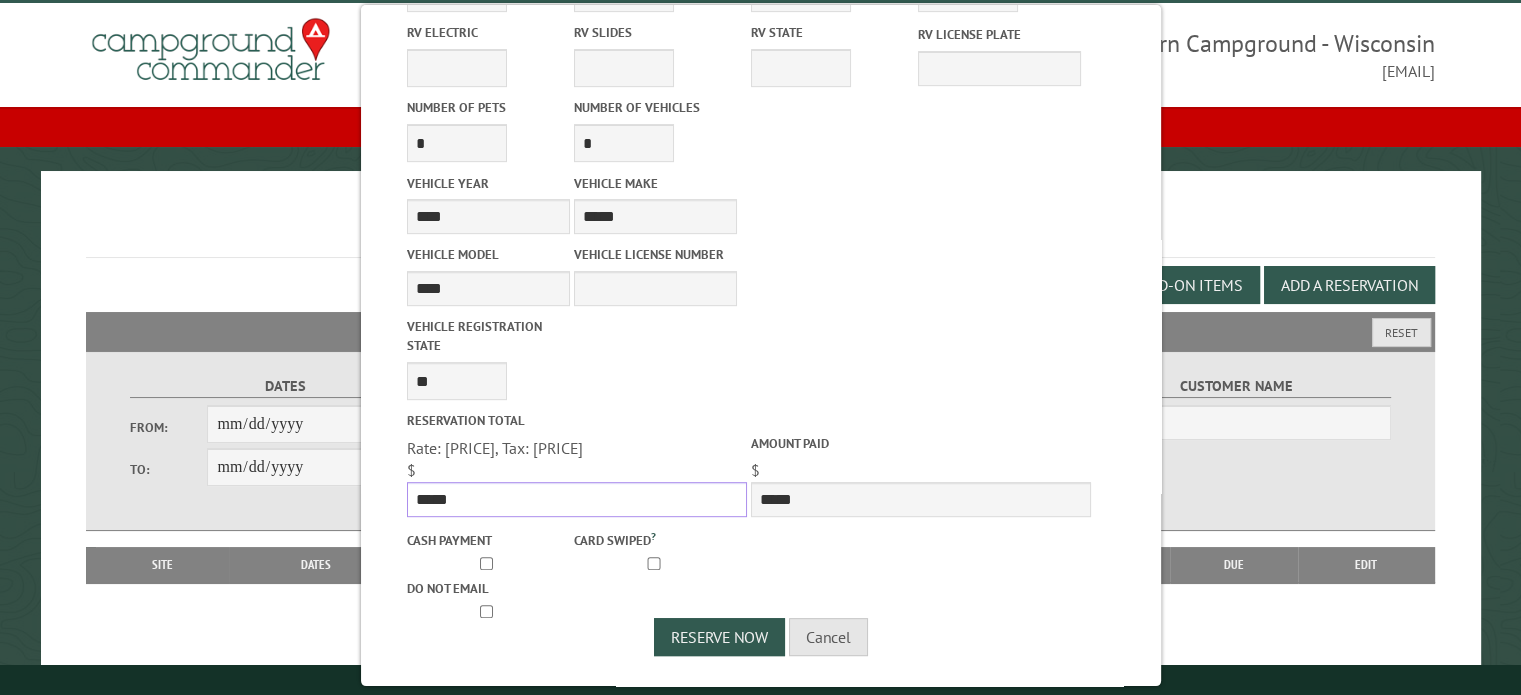type on "*****" 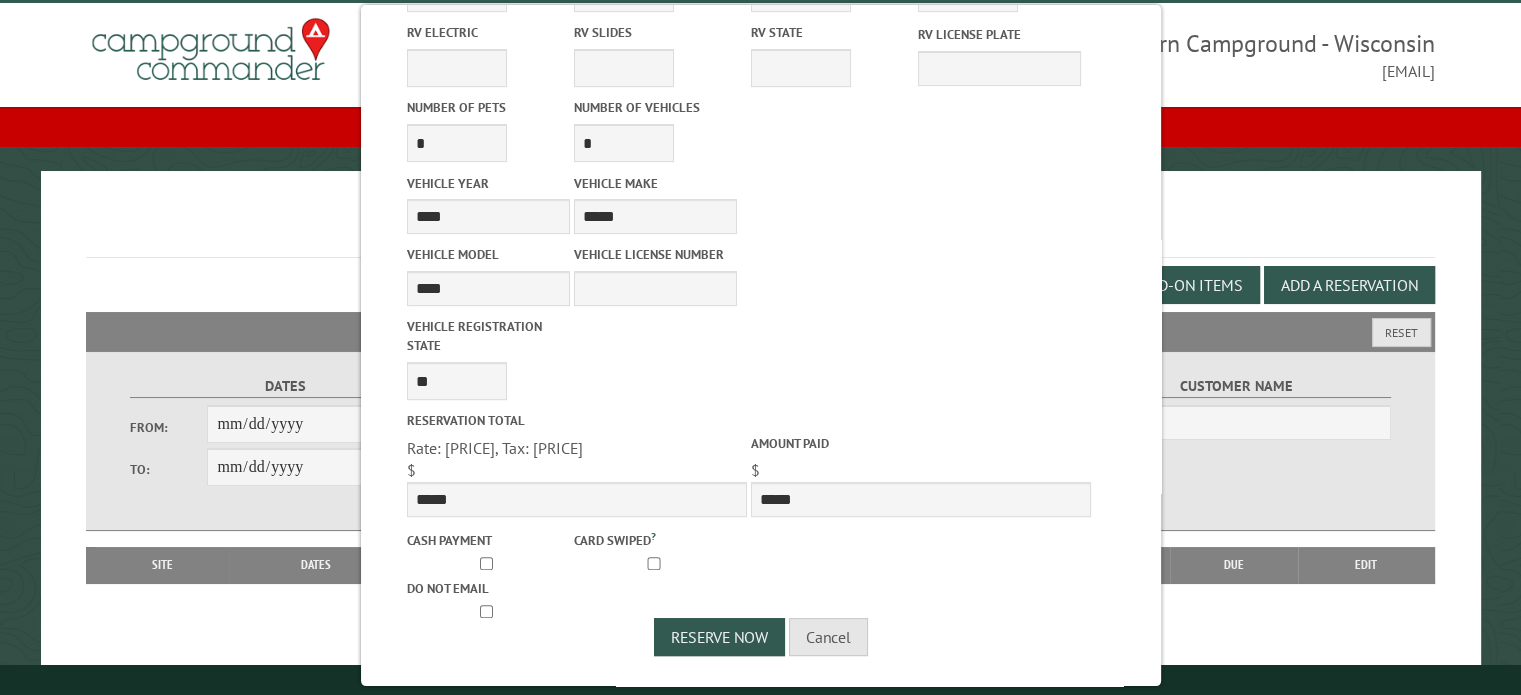 click on "Vehicle Year
****
Vehicle Make
*****
Vehicle Model
****
Vehicle License Number
Vehicle Registration state
[STATE]" at bounding box center (760, 286) 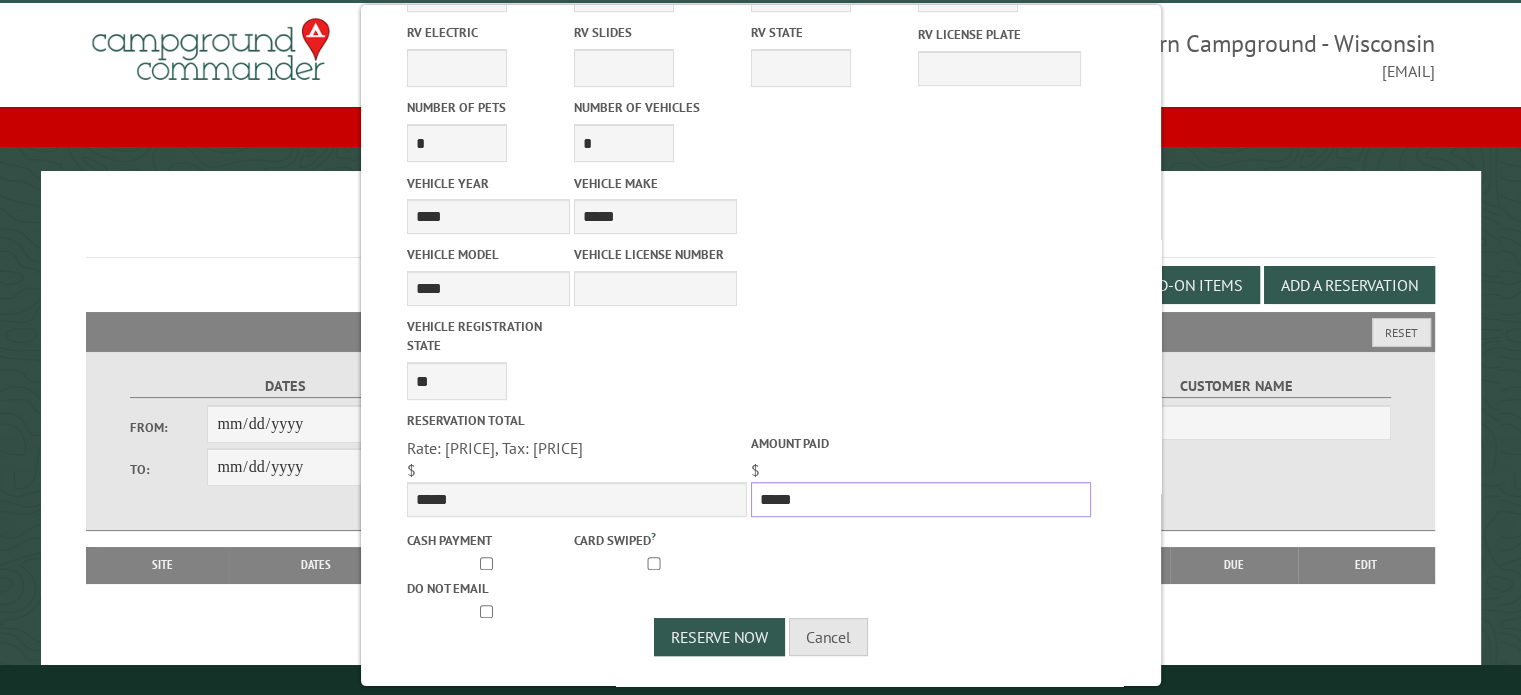 click on "*****" at bounding box center (920, 499) 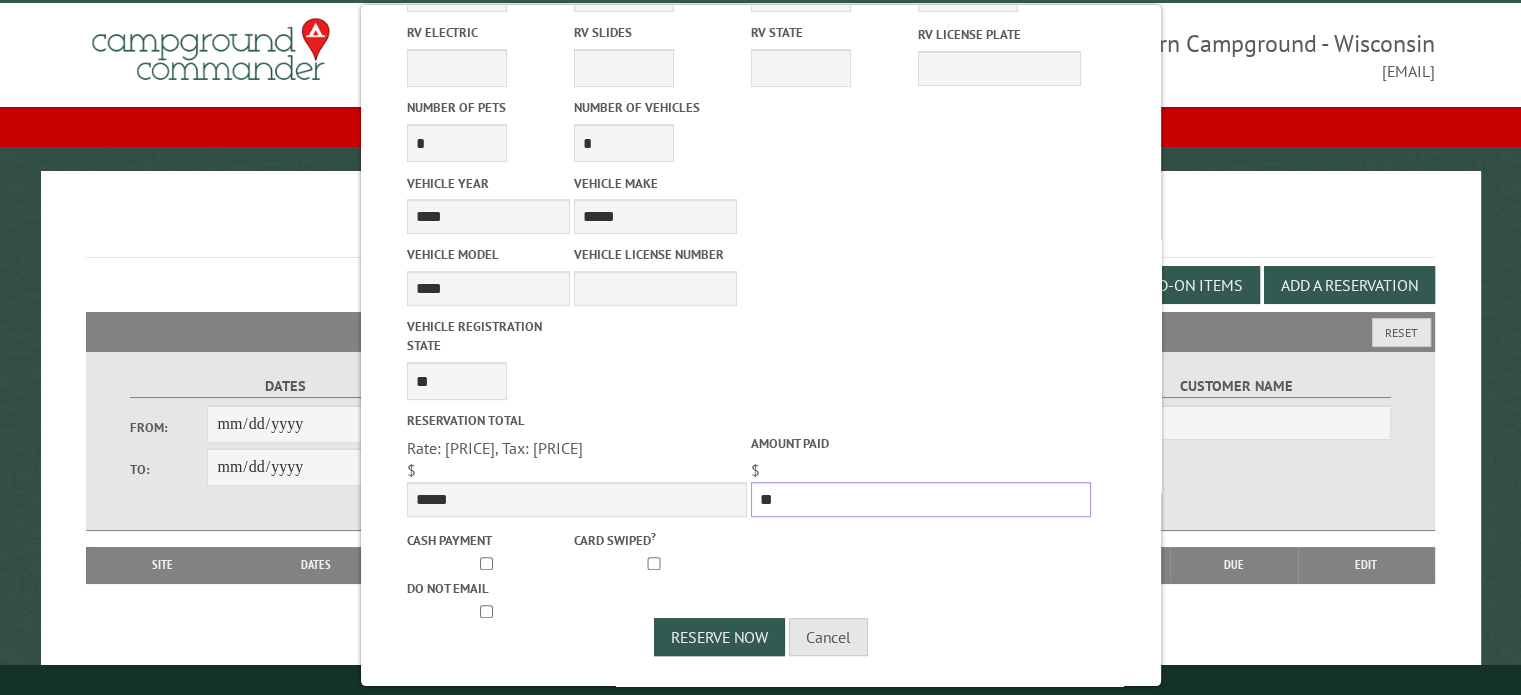 type on "*" 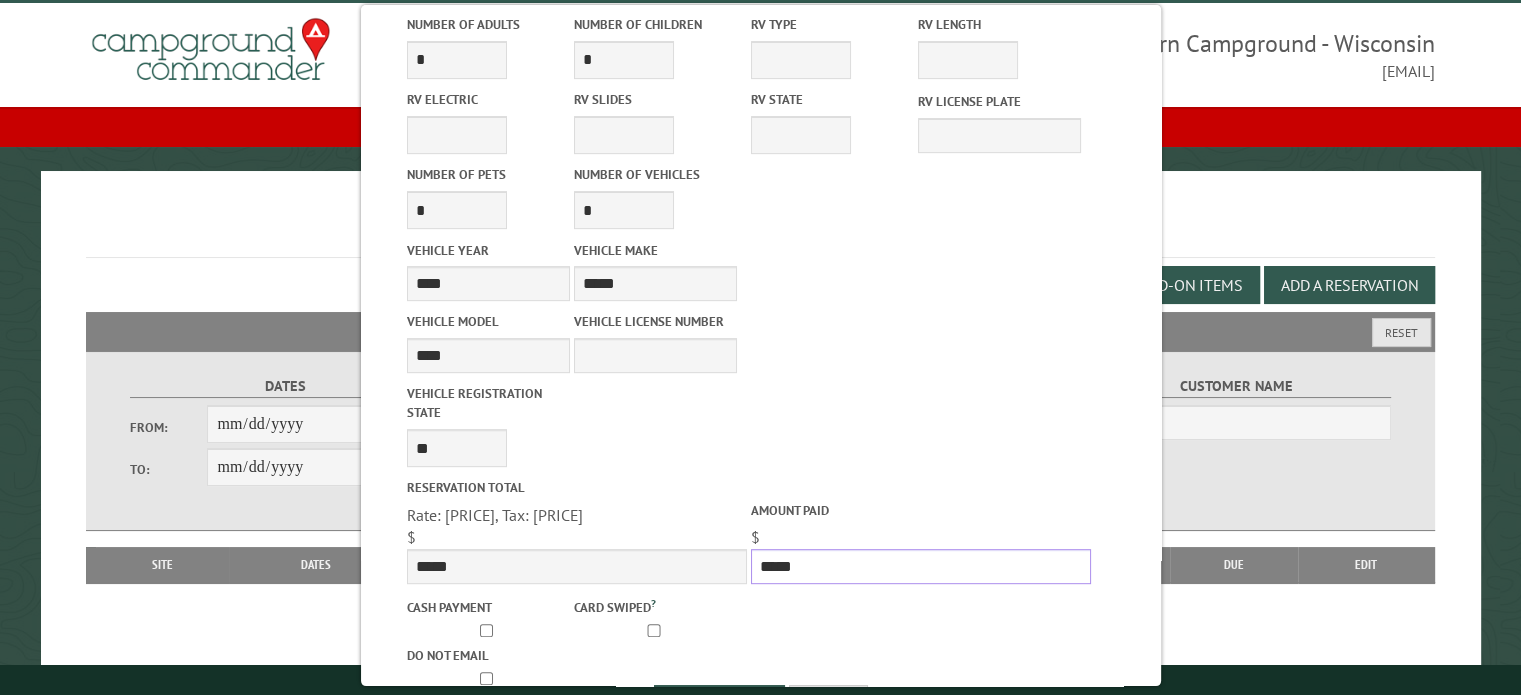 type on "*****" 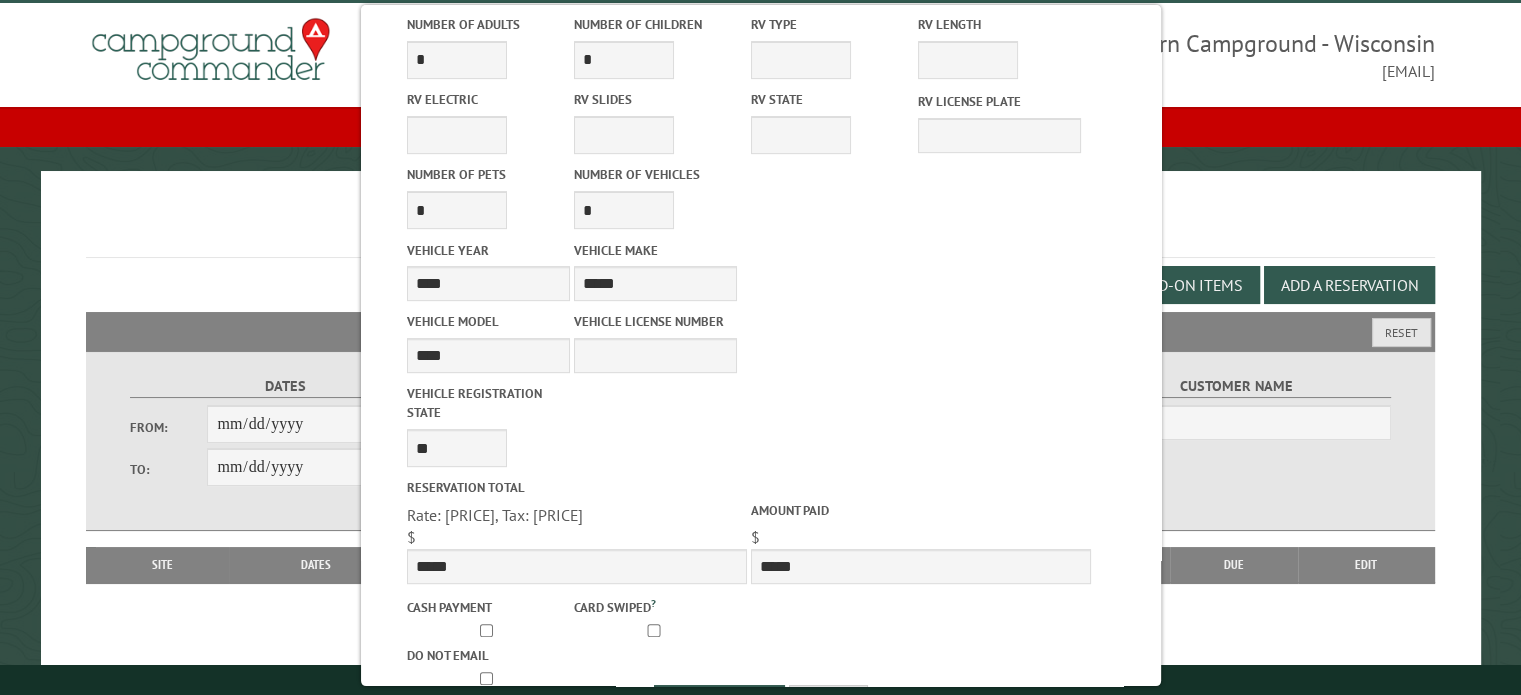 click on "Reservation Total
Rate: [PRICE], Tax: [PRICE] , Extra charges: [PRICE]
Processing: [PRICE]
$  [PRICE]" at bounding box center (576, 530) 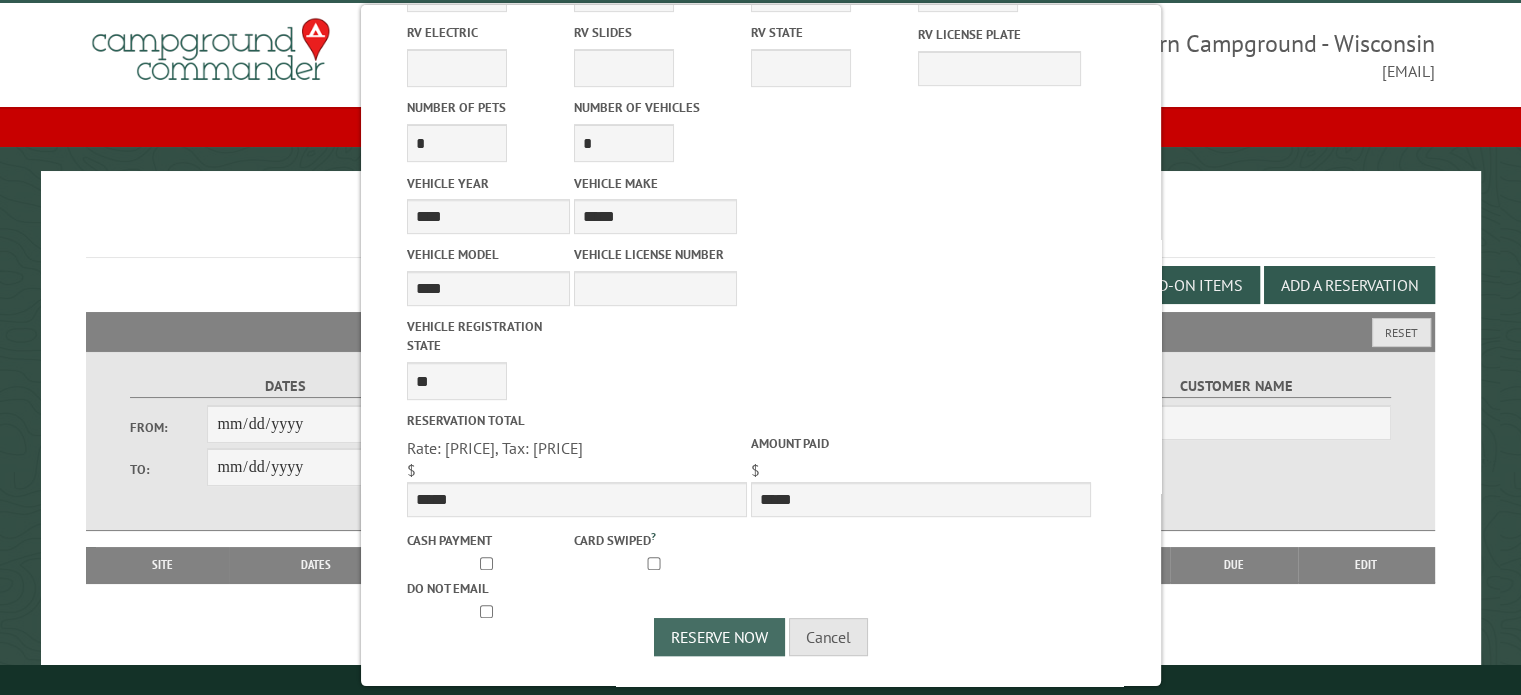 click on "Reserve Now" at bounding box center [719, 637] 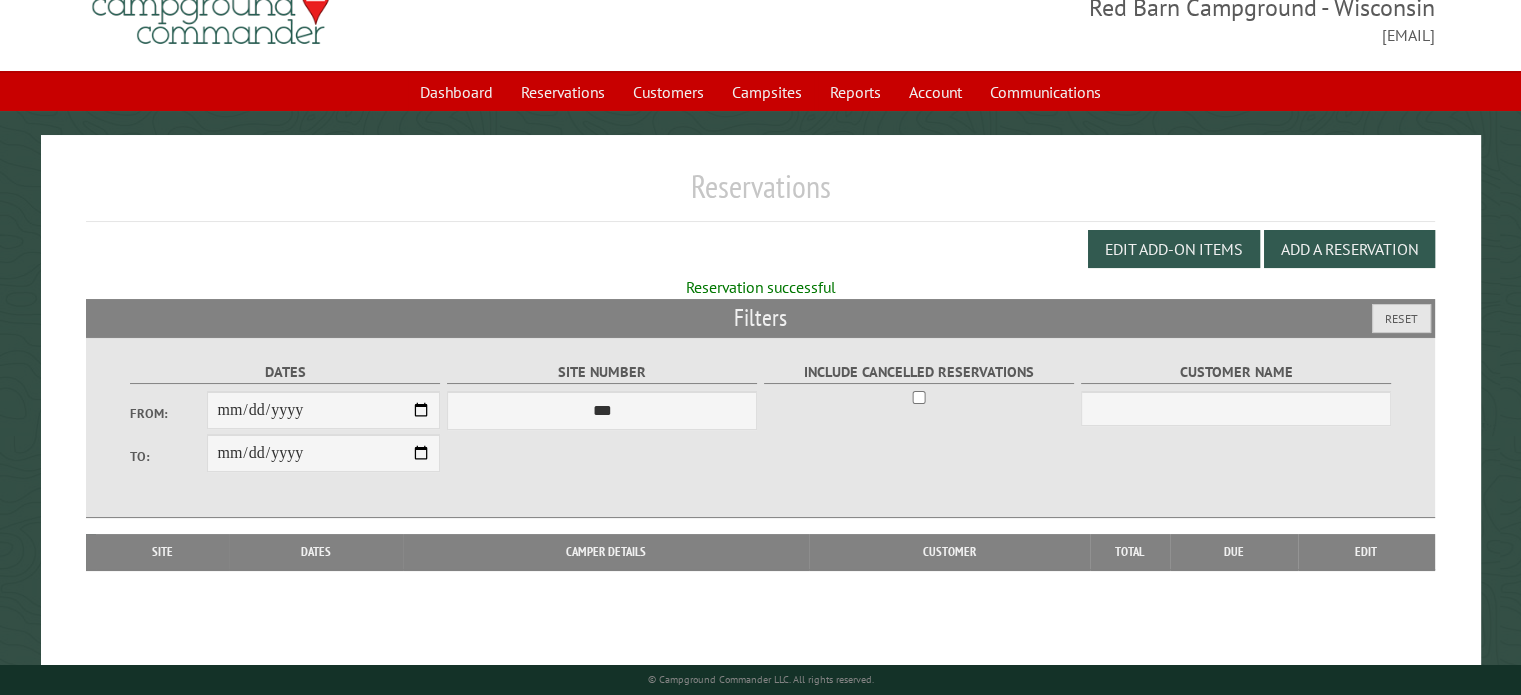 scroll, scrollTop: 108, scrollLeft: 0, axis: vertical 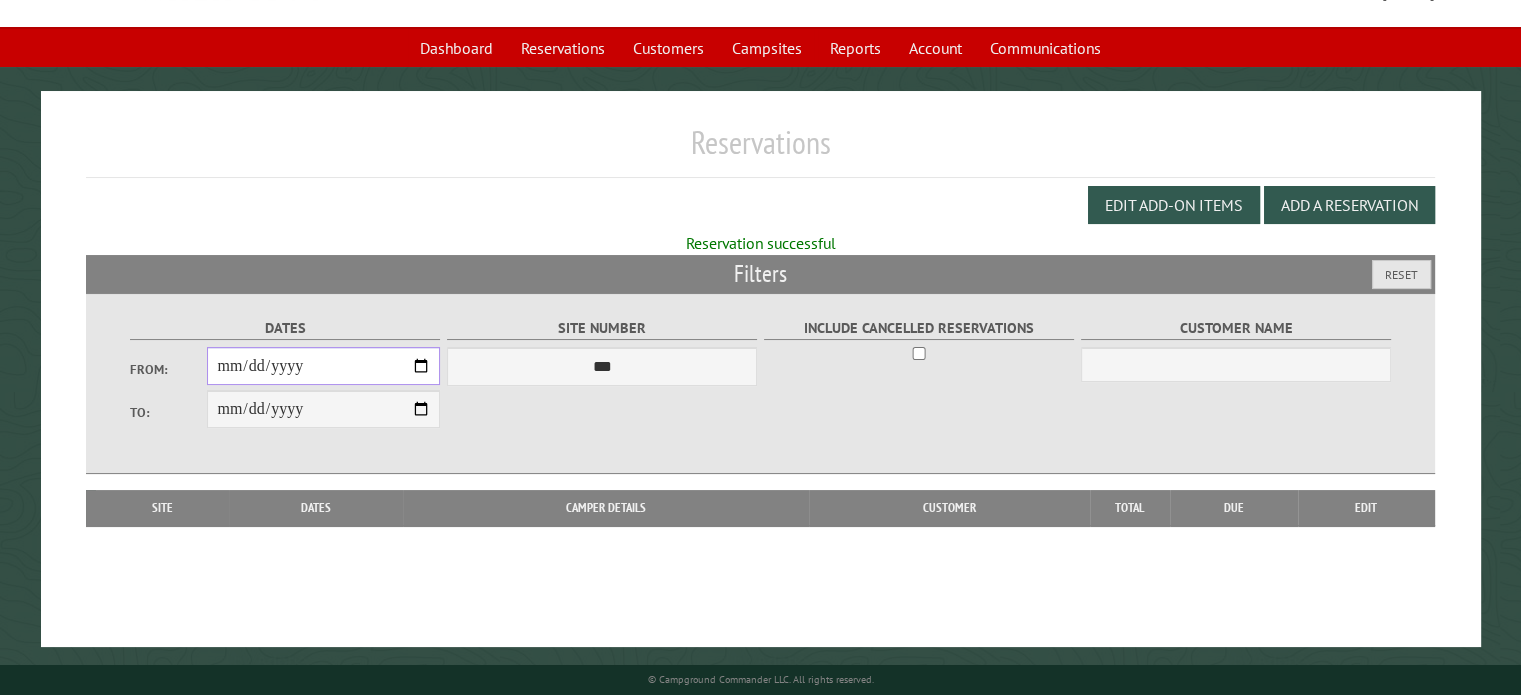 click on "From:" at bounding box center (323, 366) 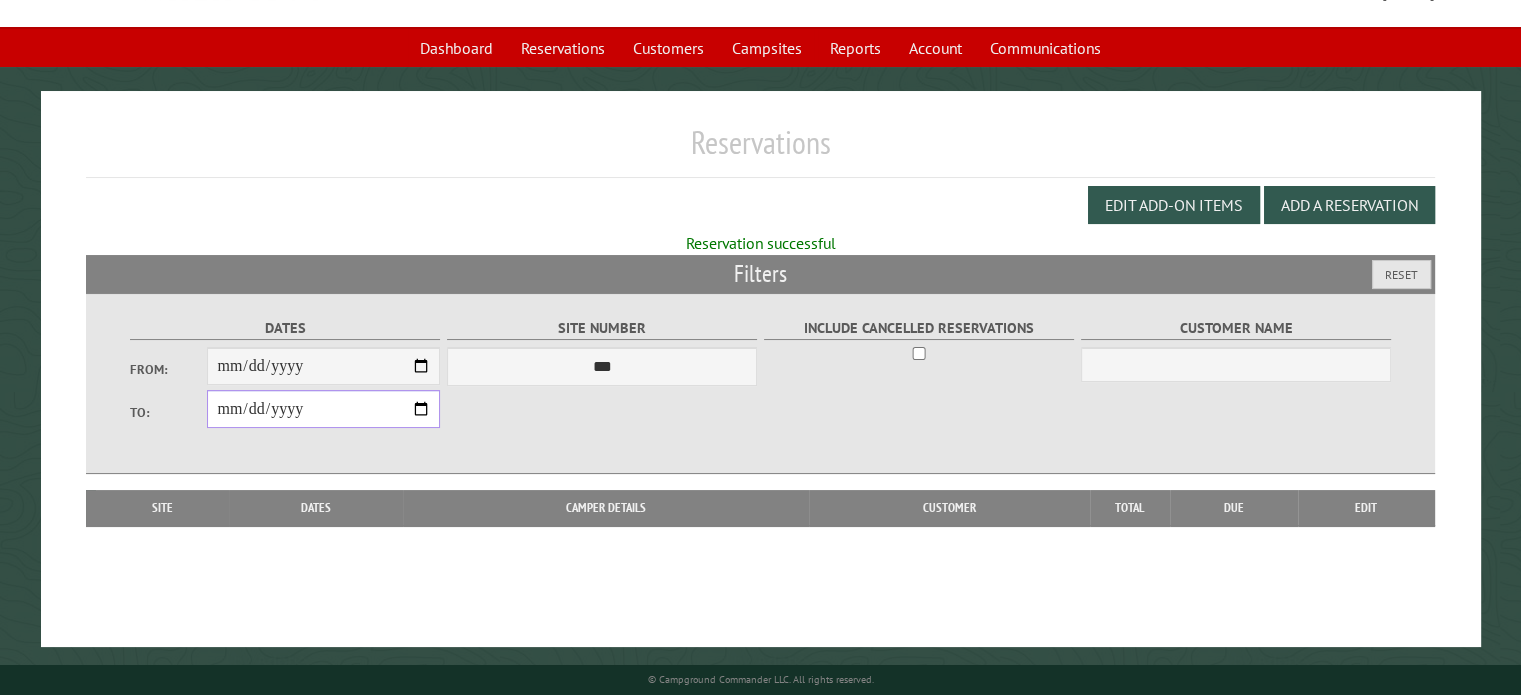 type on "**********" 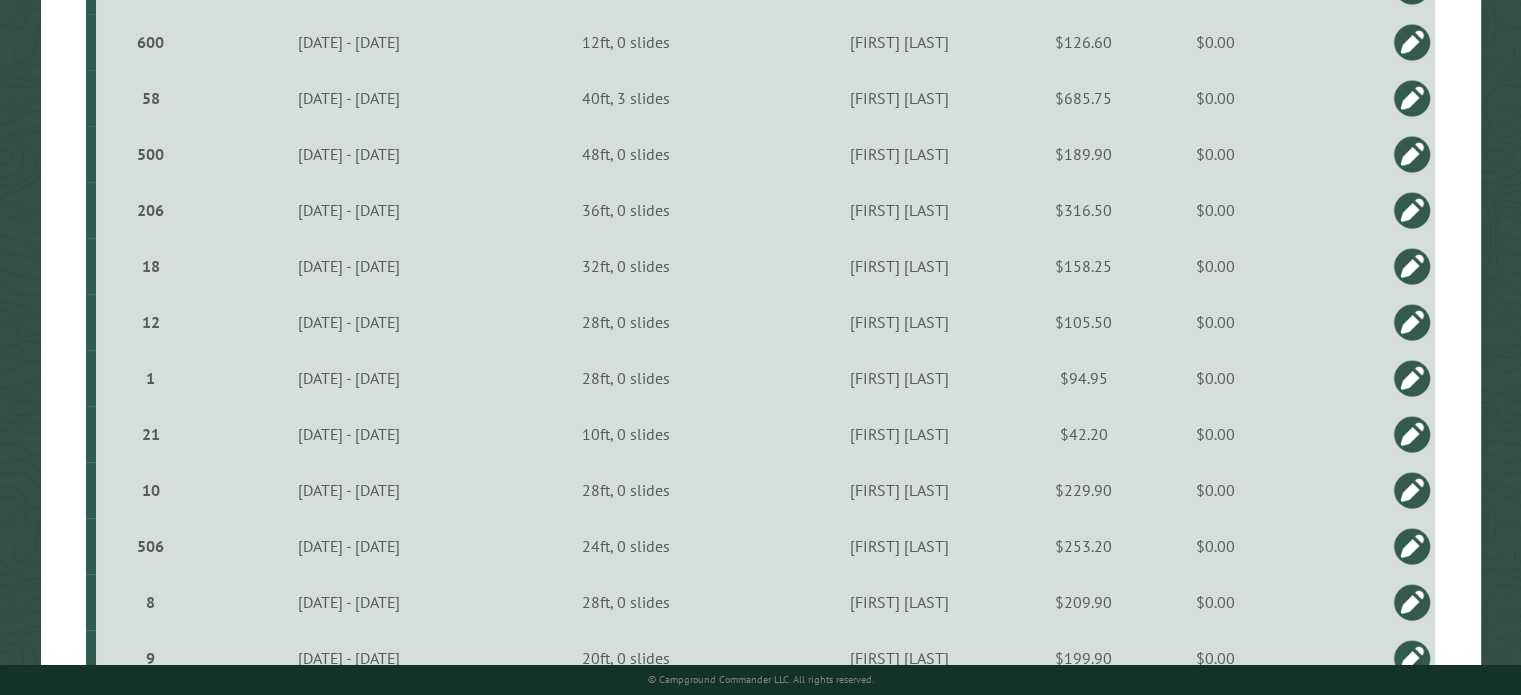 scroll, scrollTop: 956, scrollLeft: 0, axis: vertical 